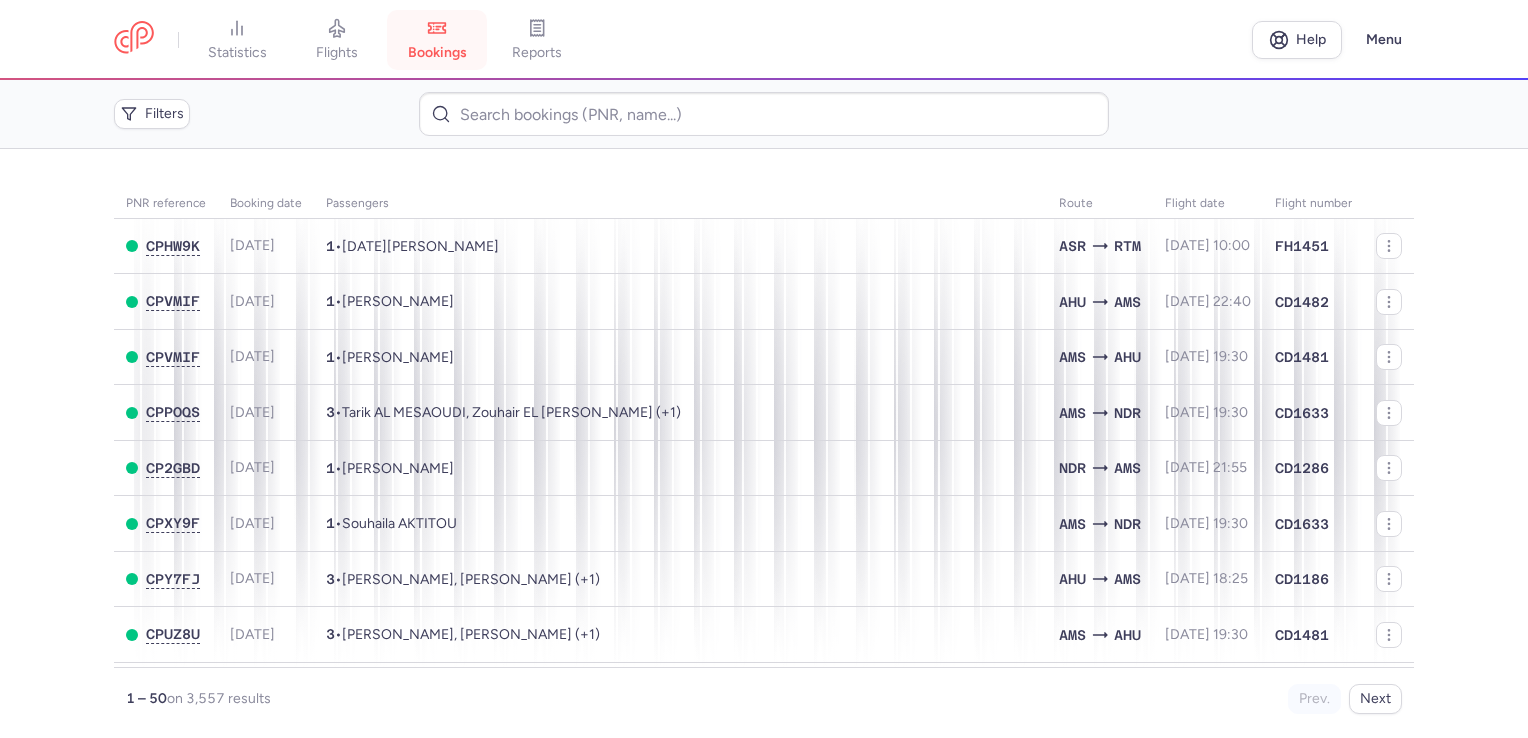 scroll, scrollTop: 0, scrollLeft: 0, axis: both 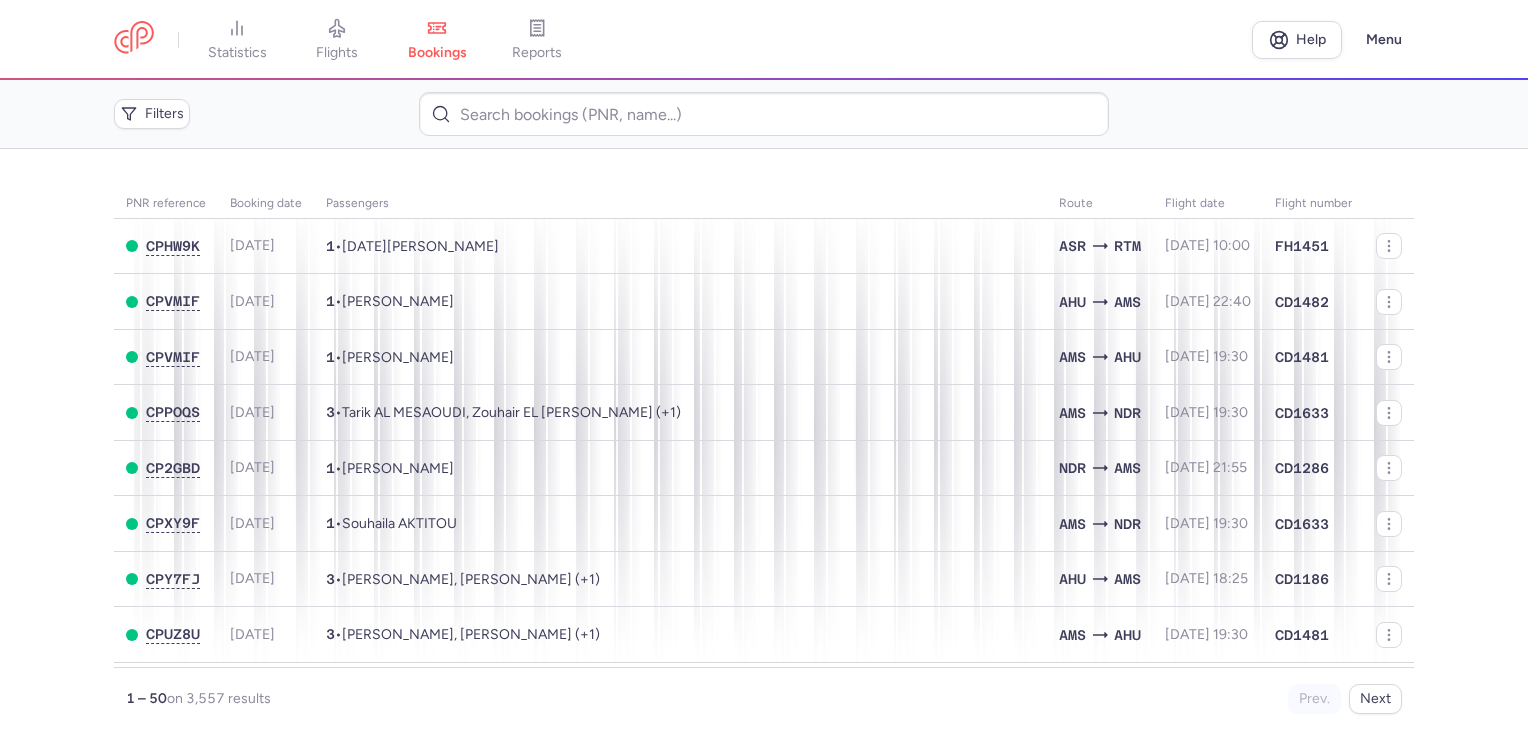 drag, startPoint x: 369, startPoint y: 45, endPoint x: 432, endPoint y: 49, distance: 63.126858 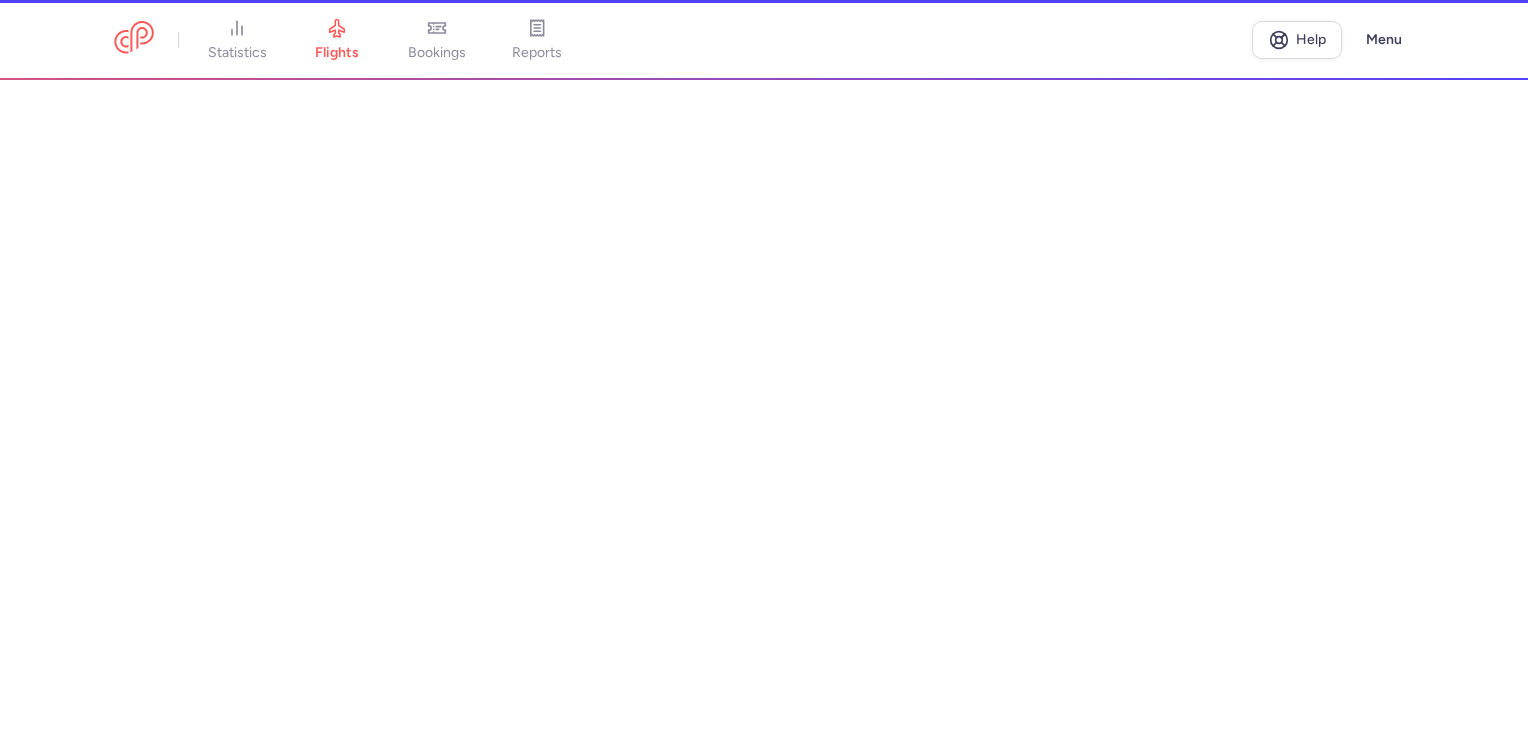 click on "bookings" at bounding box center (437, 53) 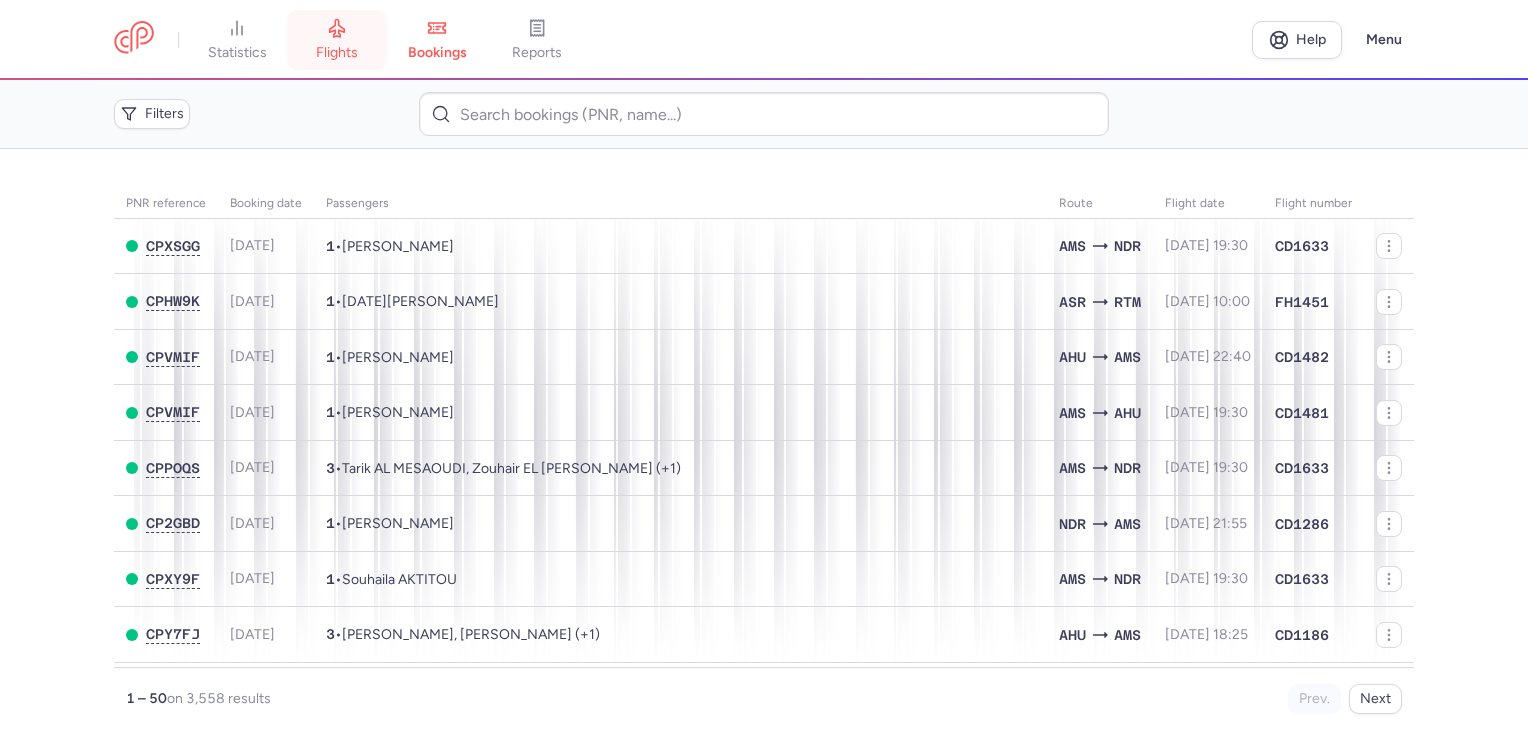 click on "flights" at bounding box center [337, 53] 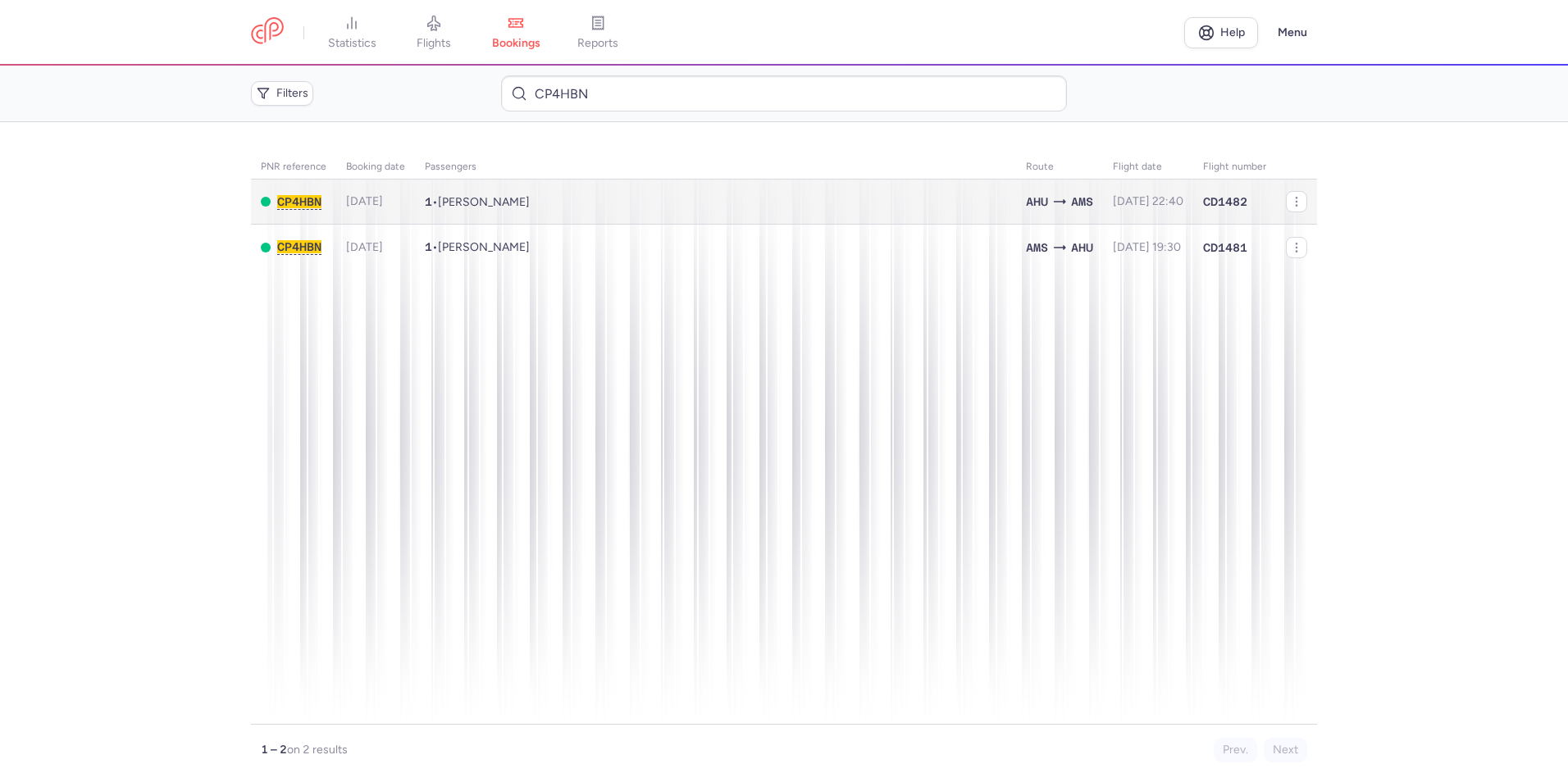 scroll, scrollTop: 0, scrollLeft: 0, axis: both 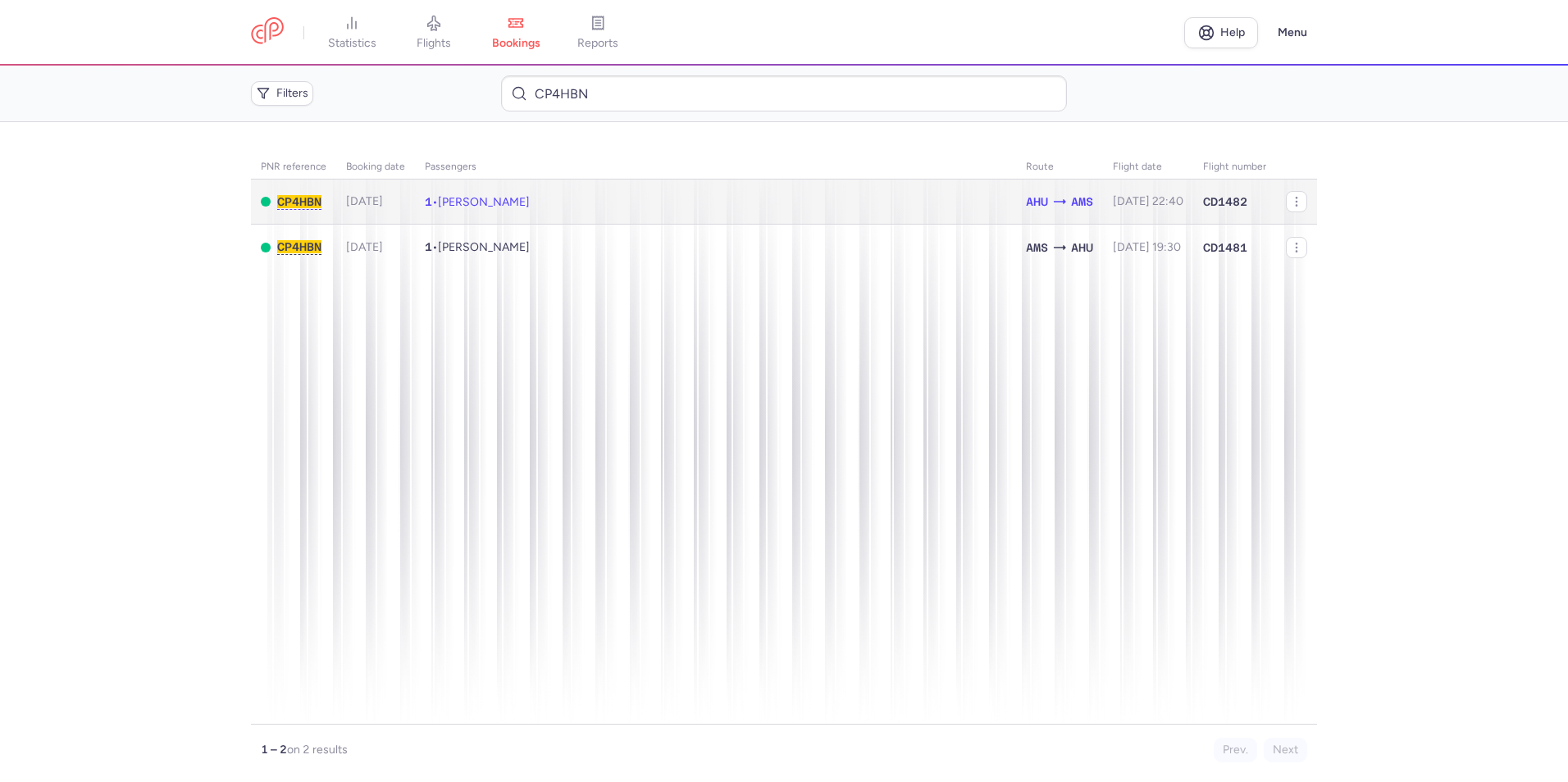click on "1  •  Anouar AHABBAD" at bounding box center [715, 202] 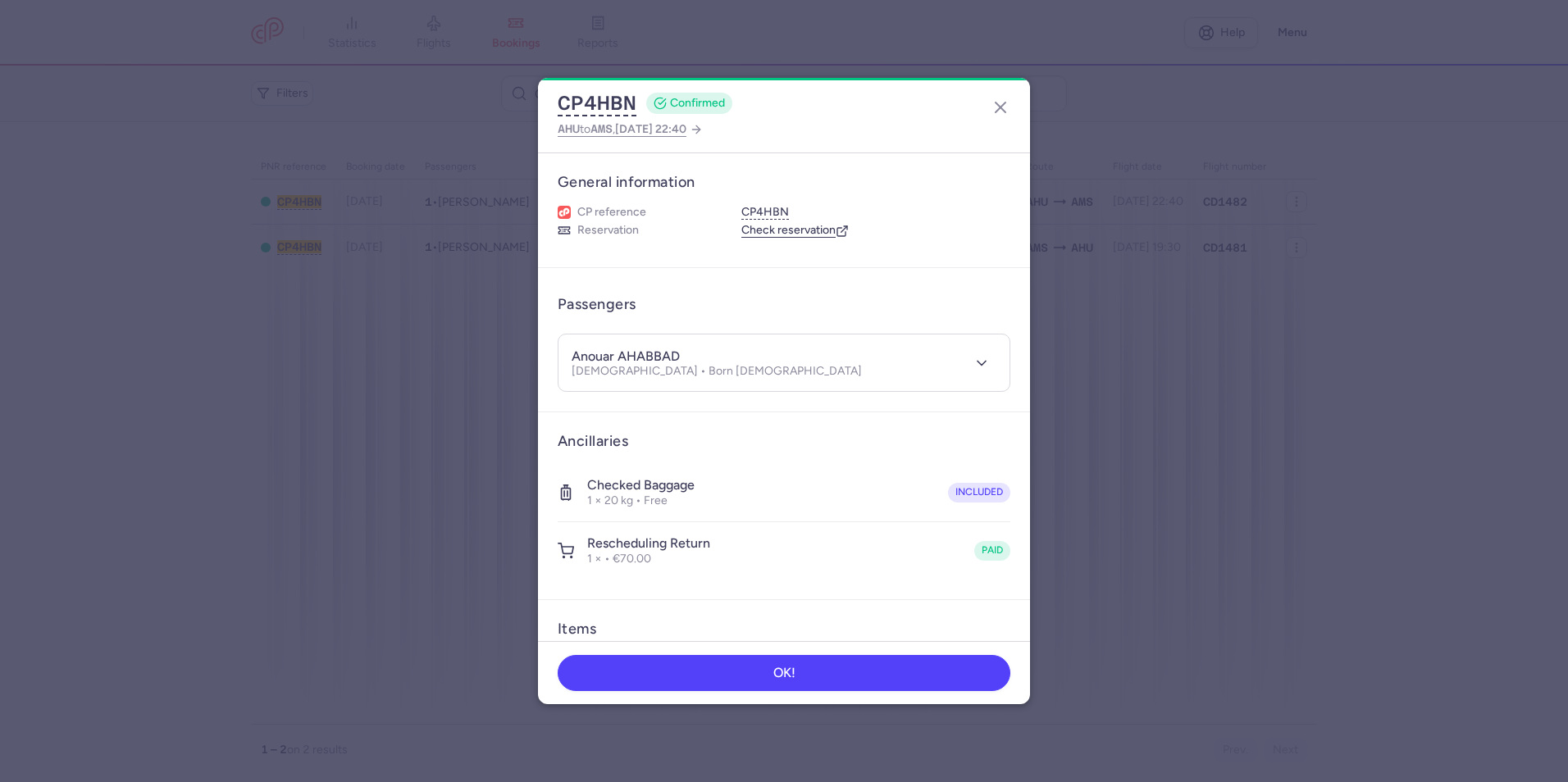 click on "rescheduling return 1 ×  • €70.00 paid" at bounding box center (784, 551) 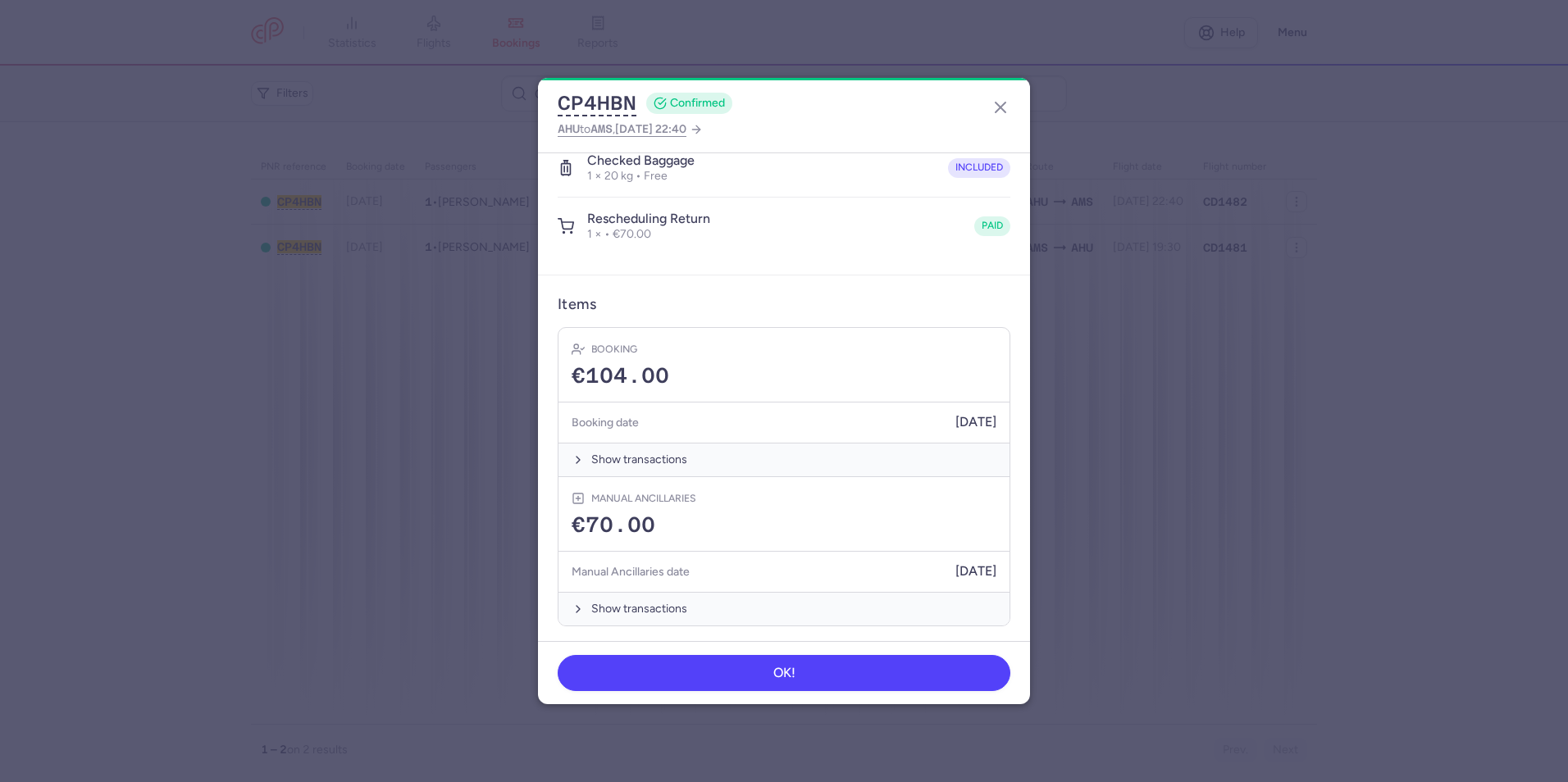 scroll, scrollTop: 330, scrollLeft: 0, axis: vertical 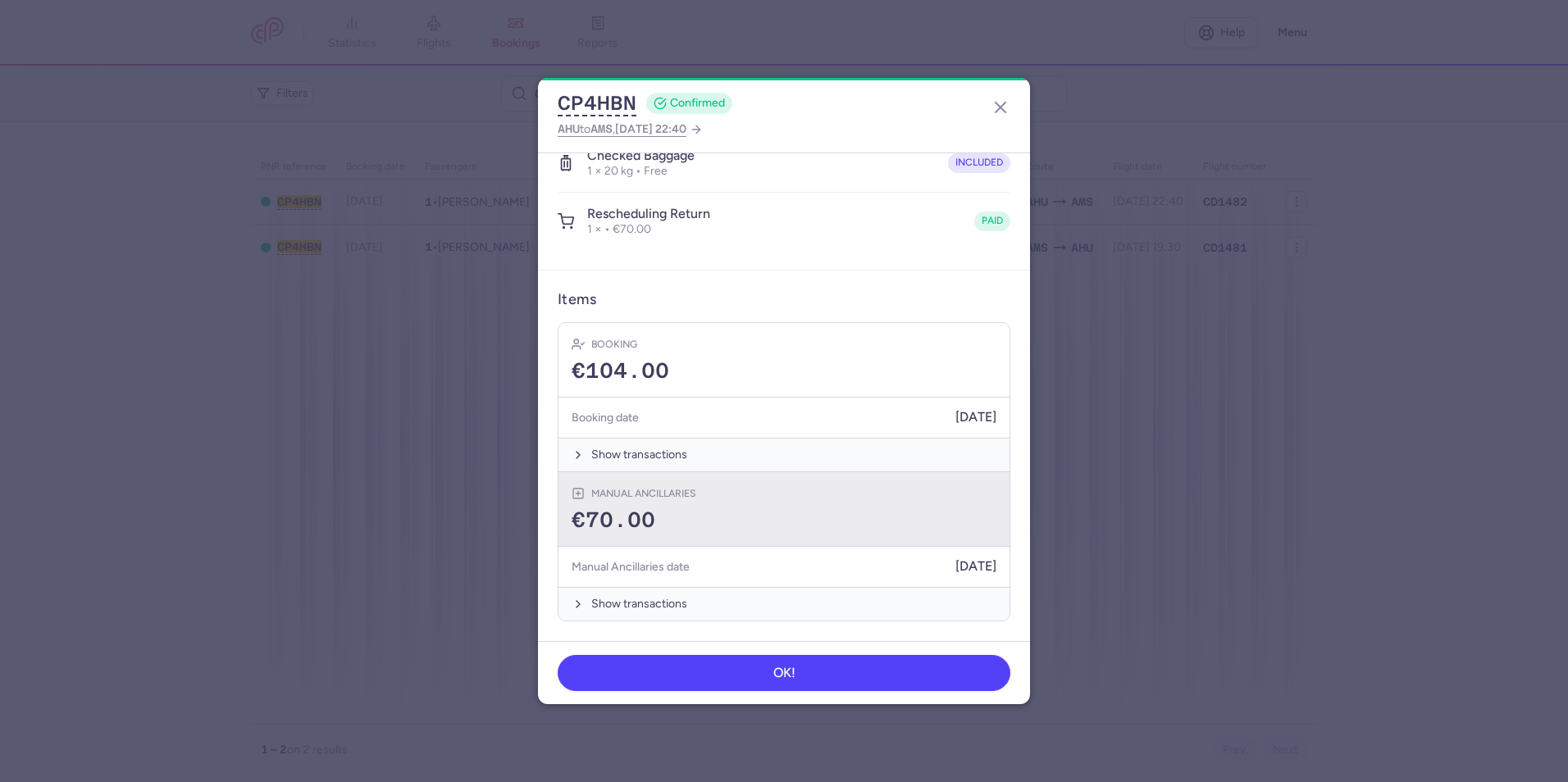click on "€70.00" at bounding box center [784, 521] 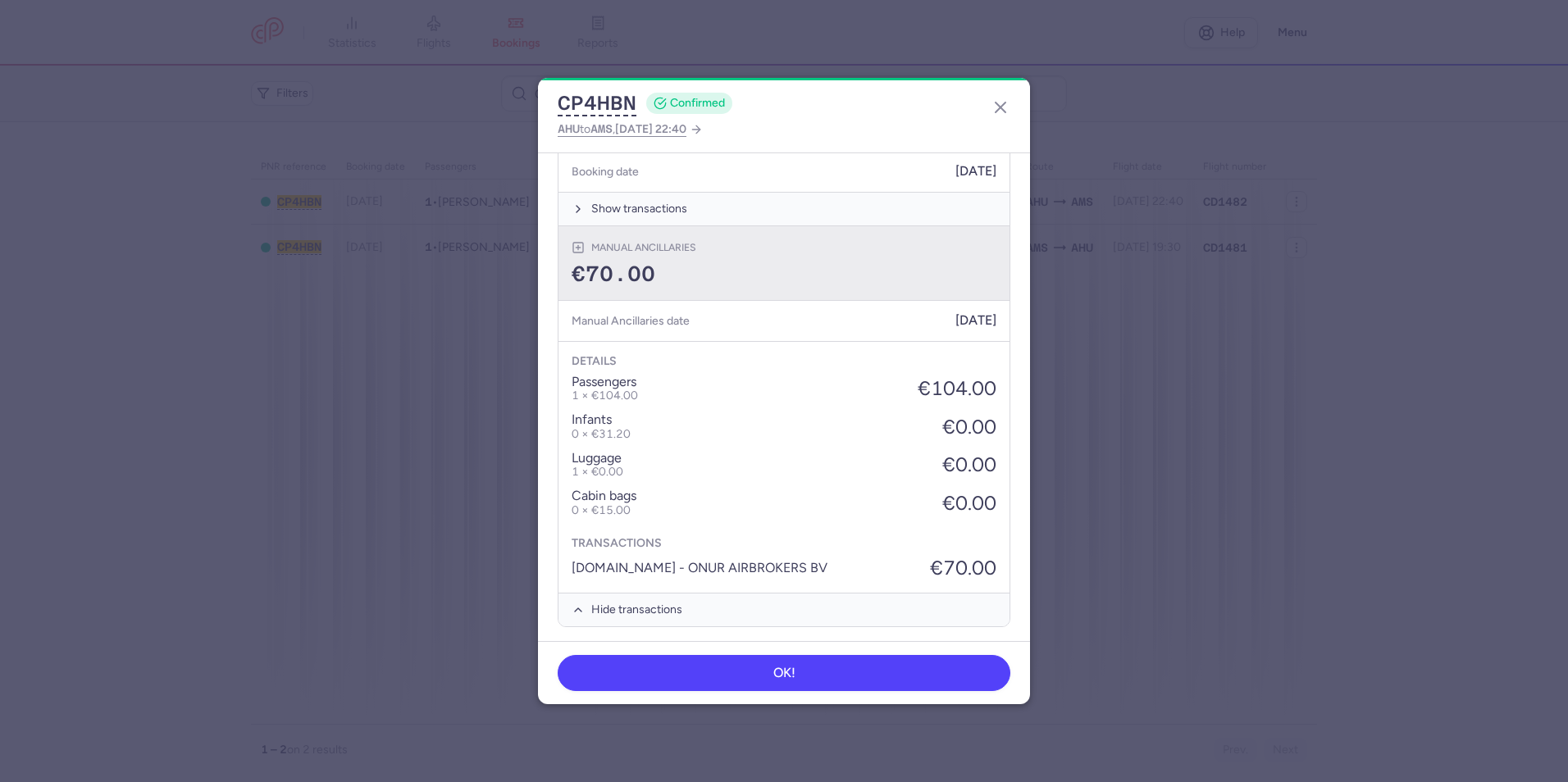 scroll, scrollTop: 330, scrollLeft: 0, axis: vertical 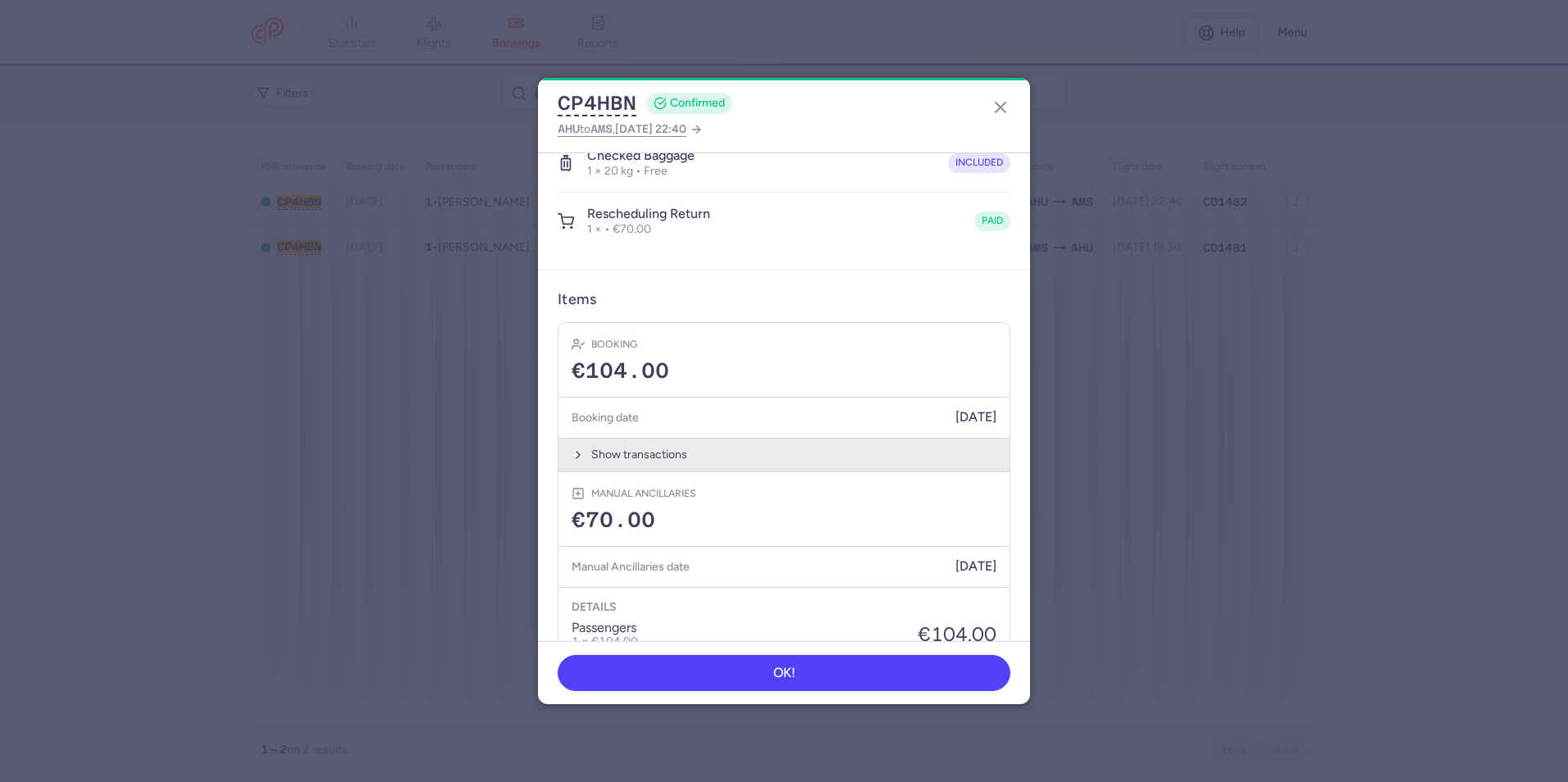click on "Show transactions" at bounding box center (784, 454) 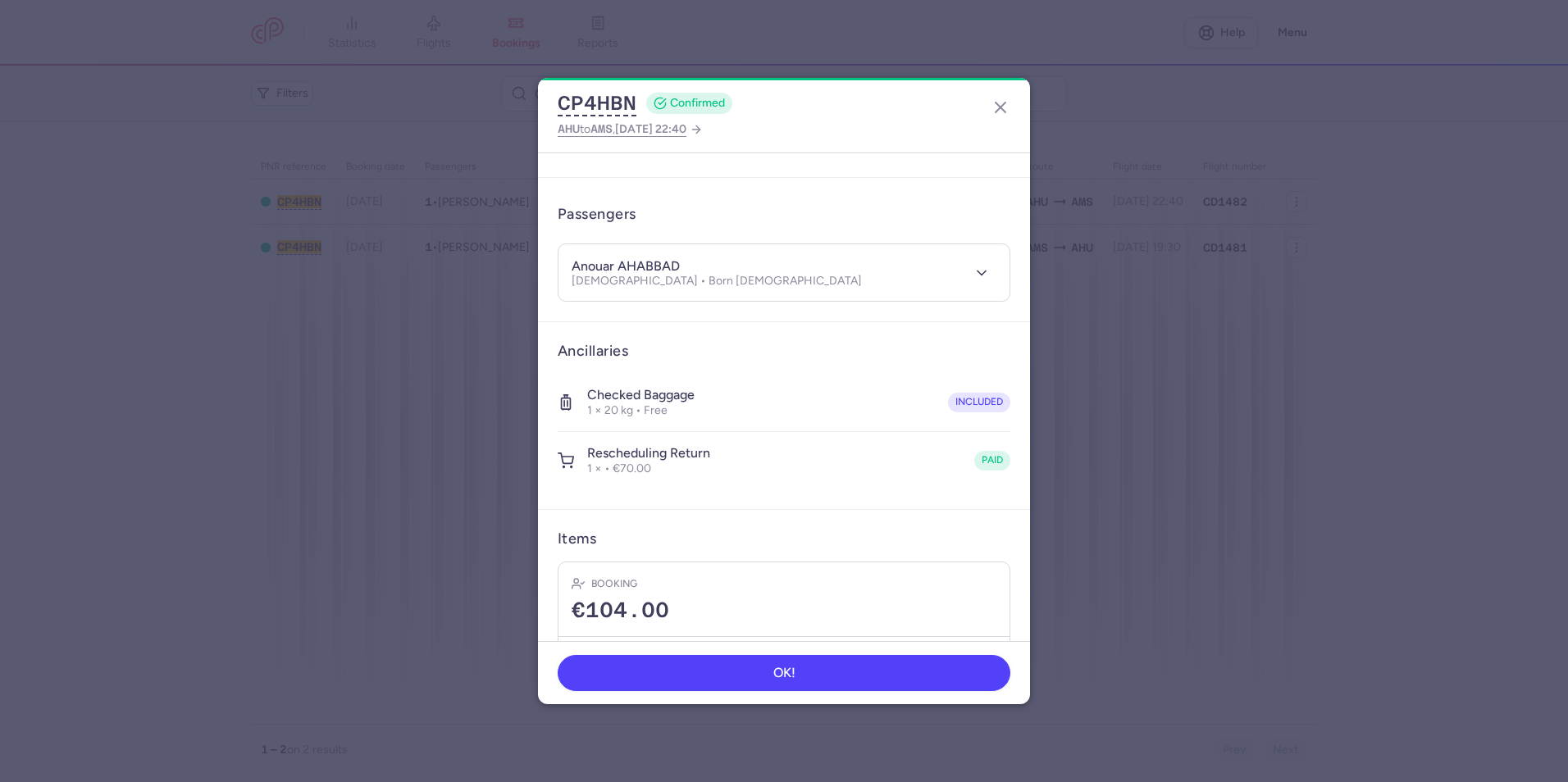 scroll, scrollTop: 0, scrollLeft: 0, axis: both 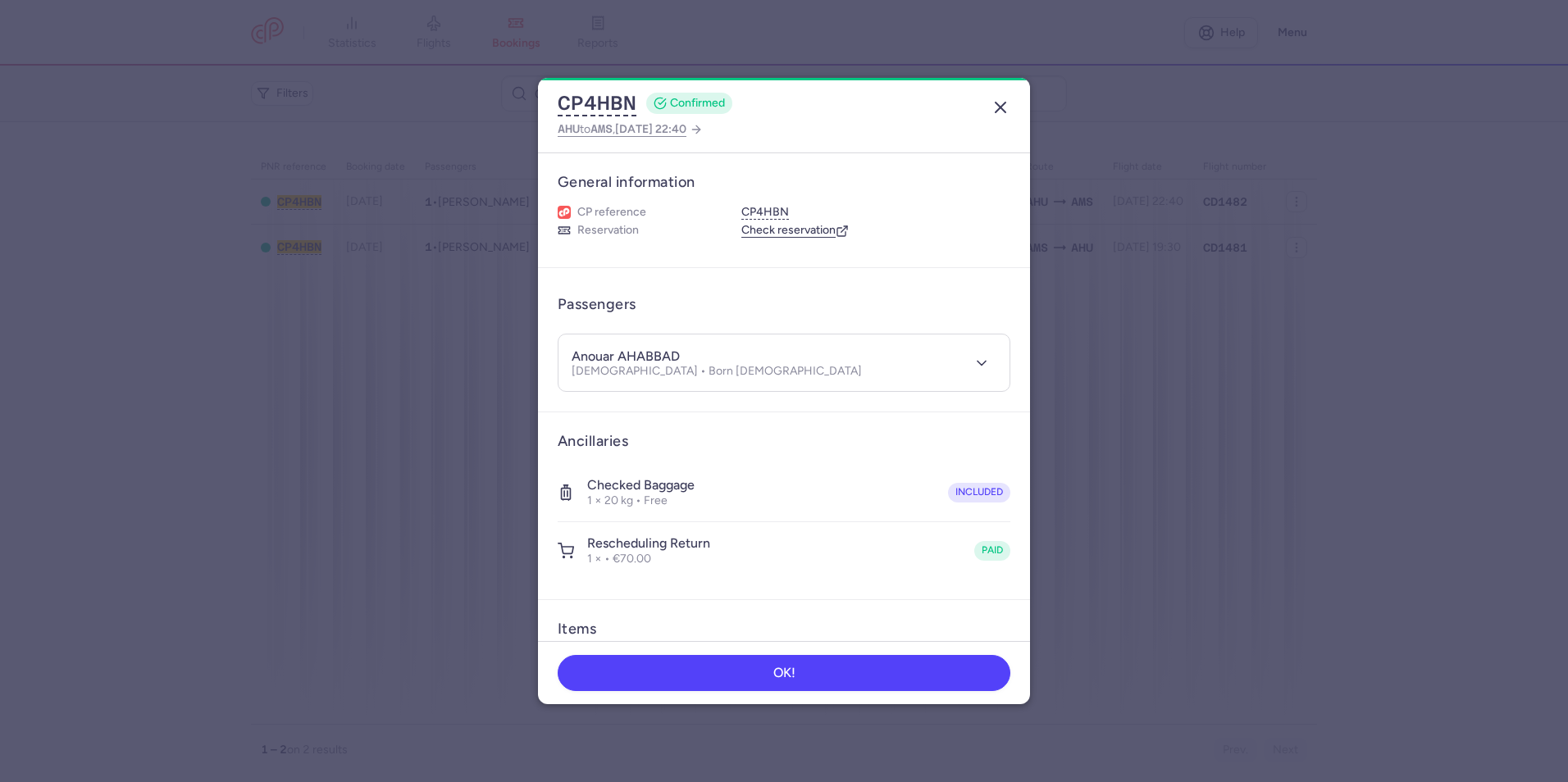 click 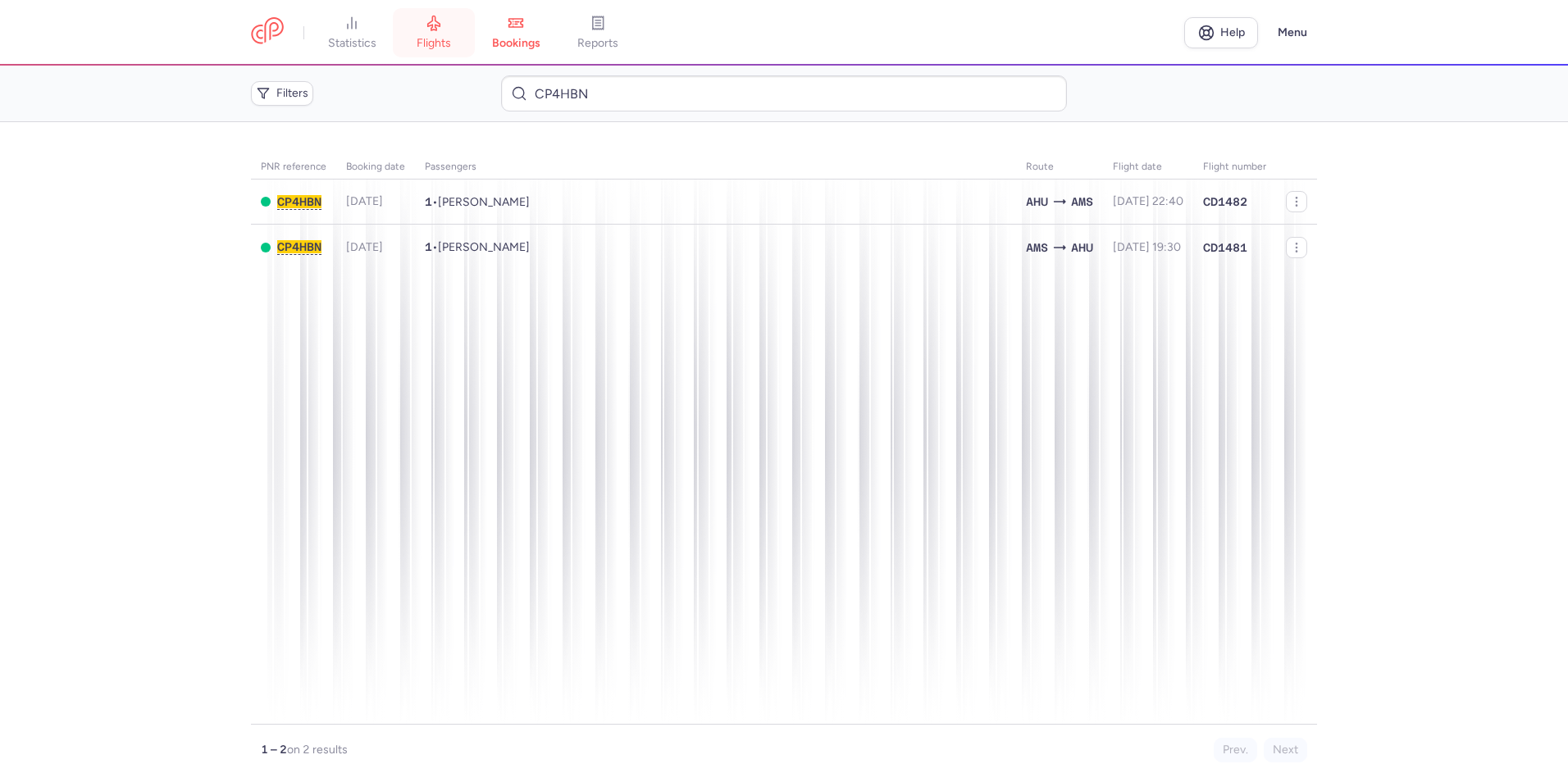 click on "flights" at bounding box center [434, 43] 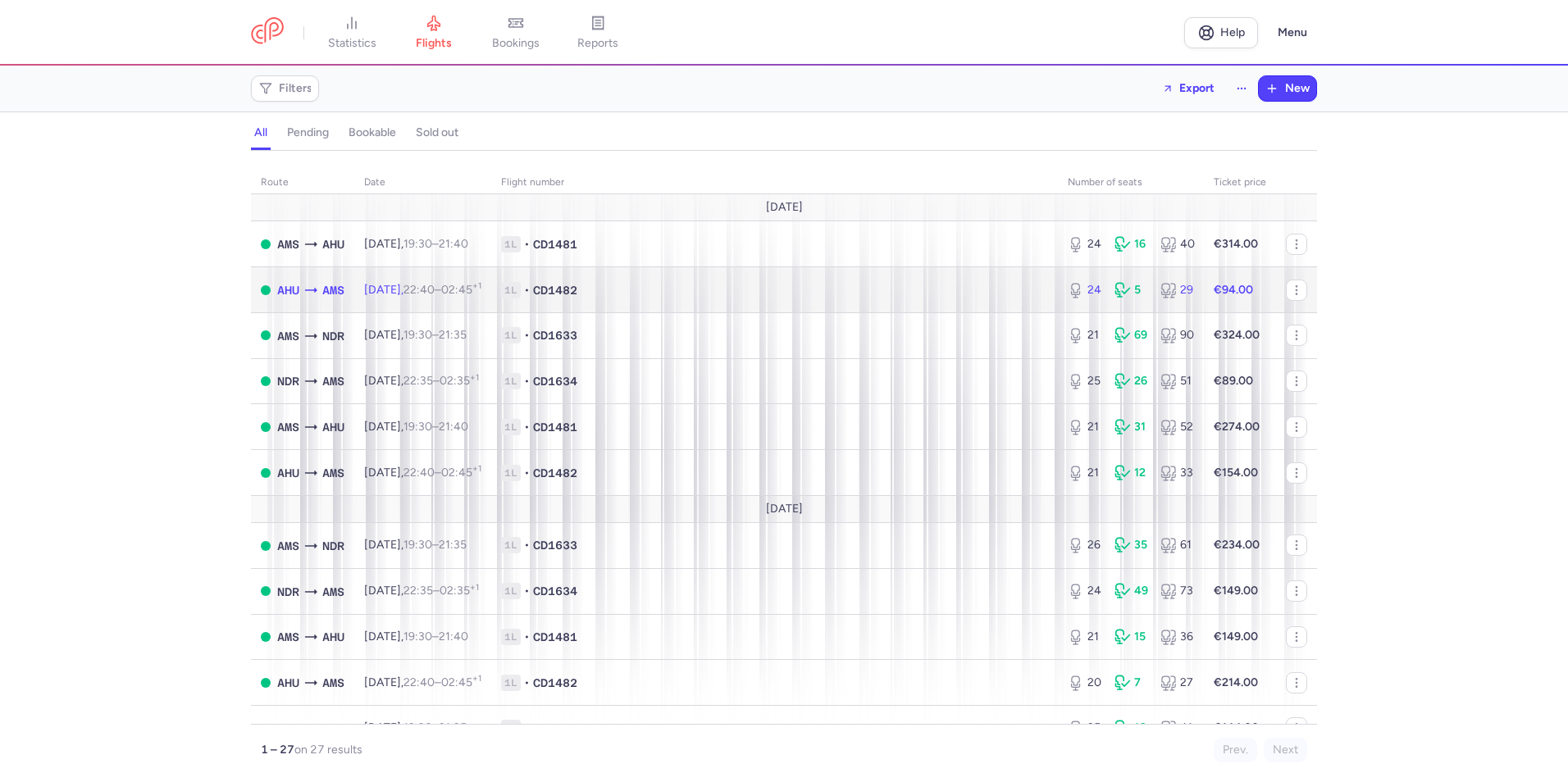 click on "1L • CD1482" 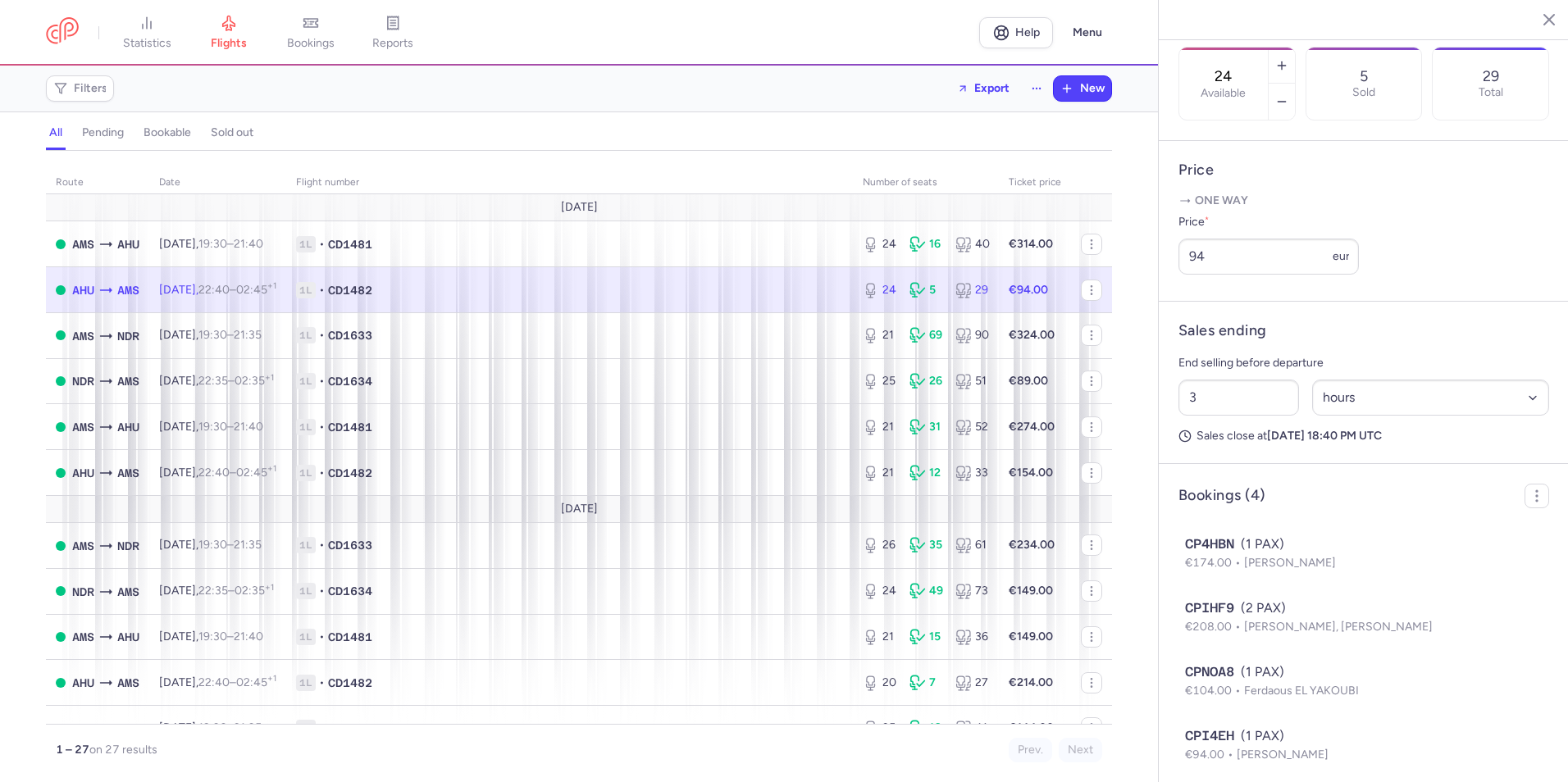 scroll, scrollTop: 601, scrollLeft: 0, axis: vertical 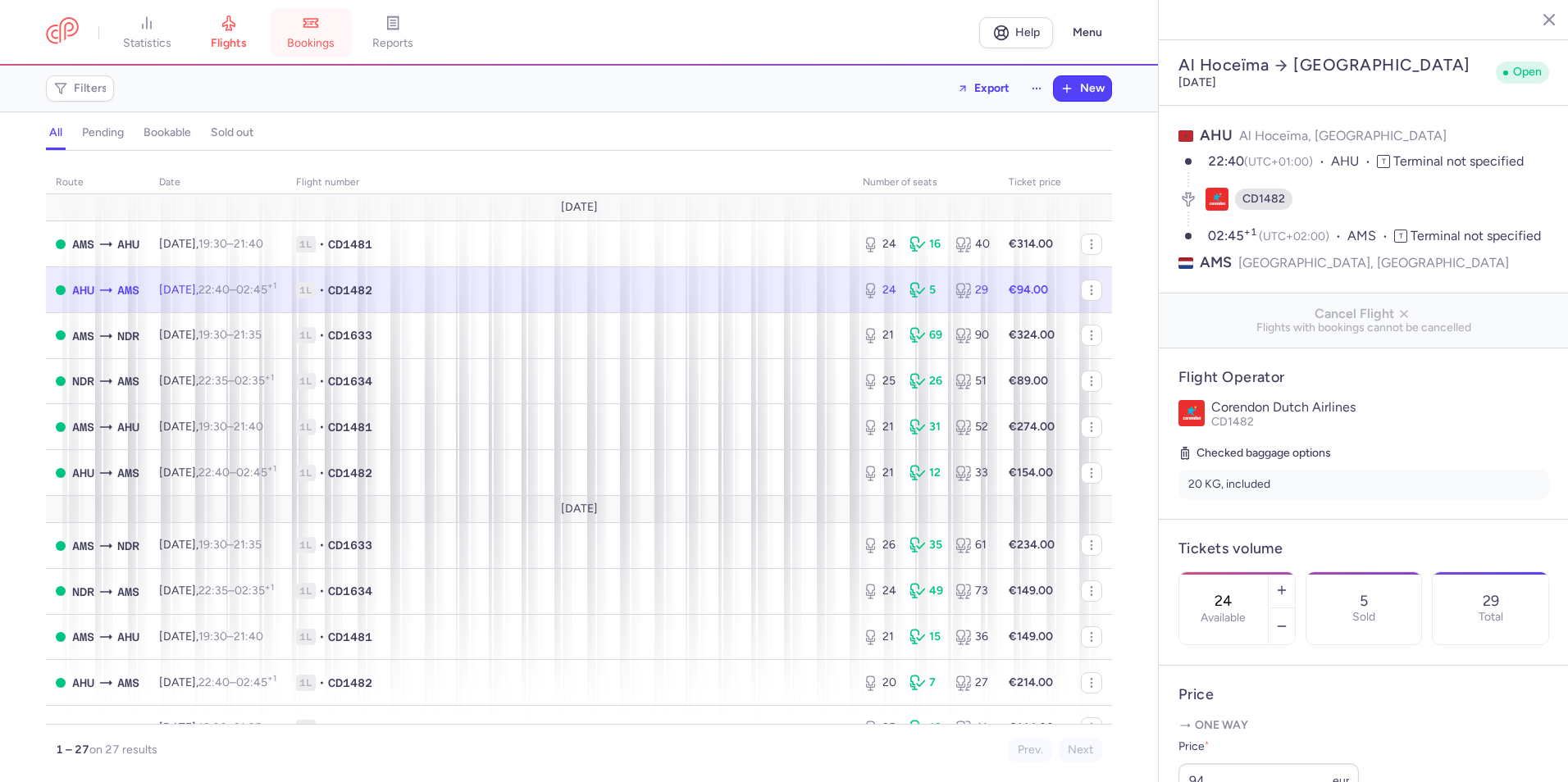 click on "bookings" at bounding box center (311, 33) 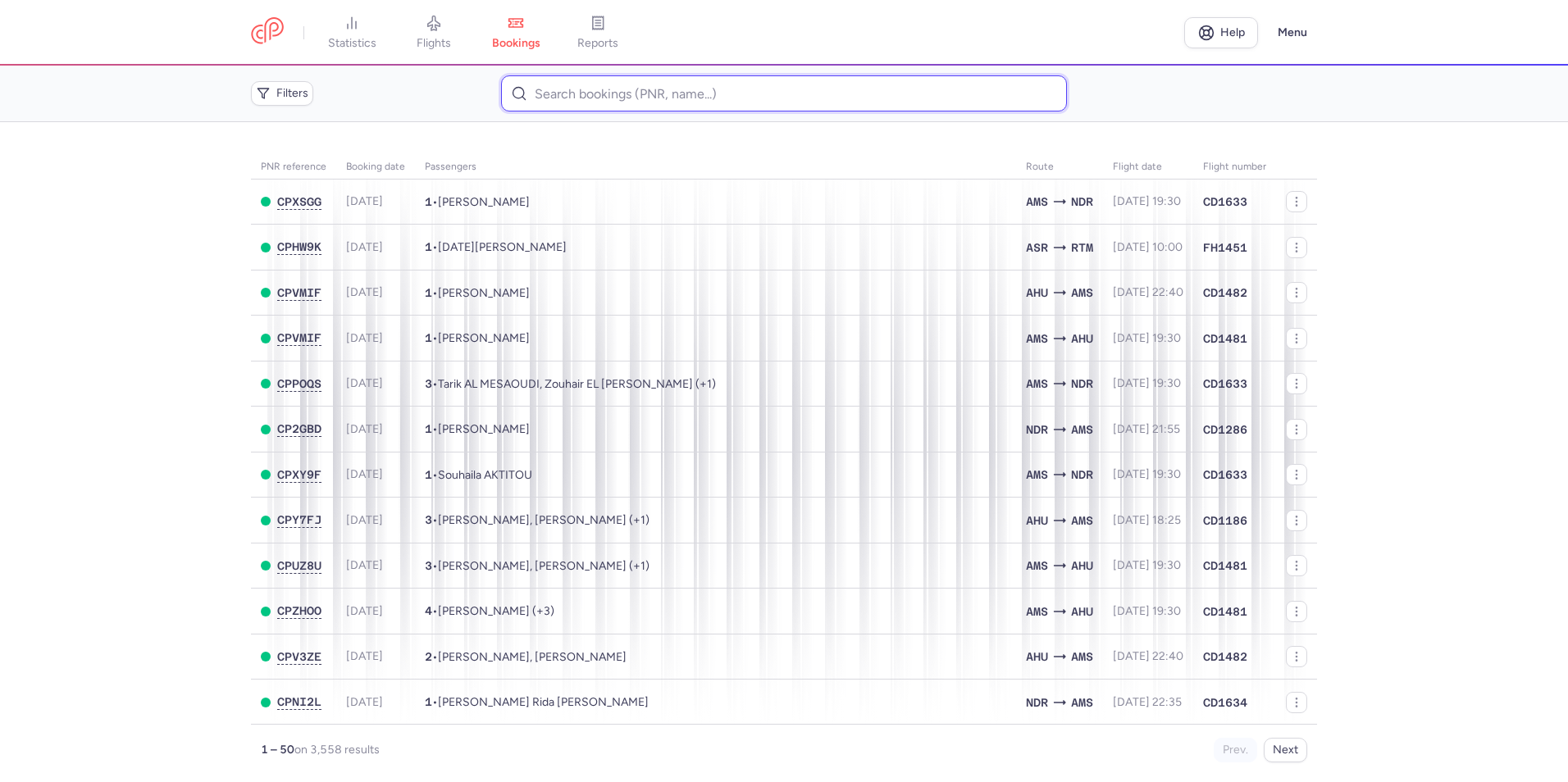 click at bounding box center [783, 93] 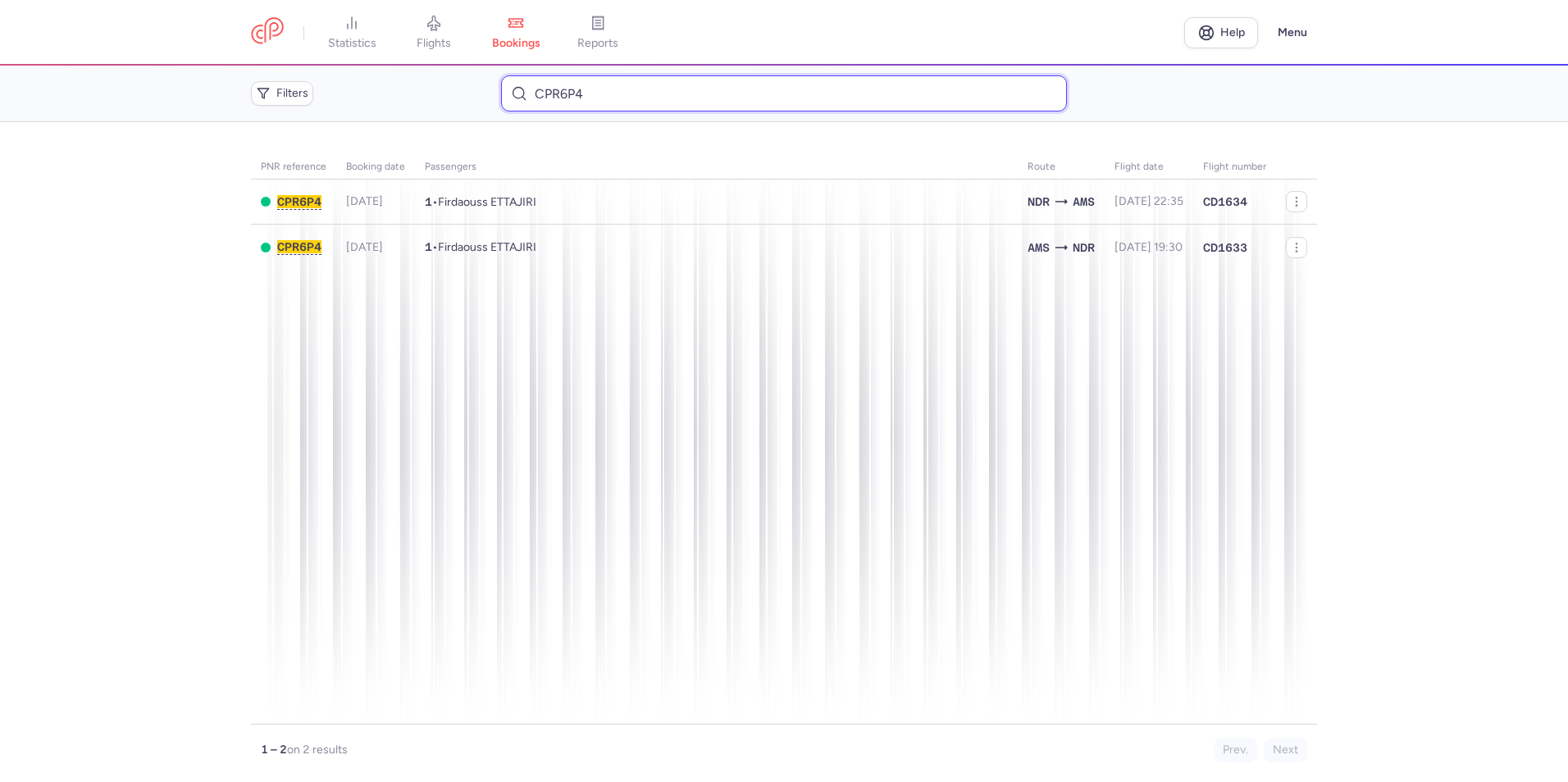type on "CPR6P4" 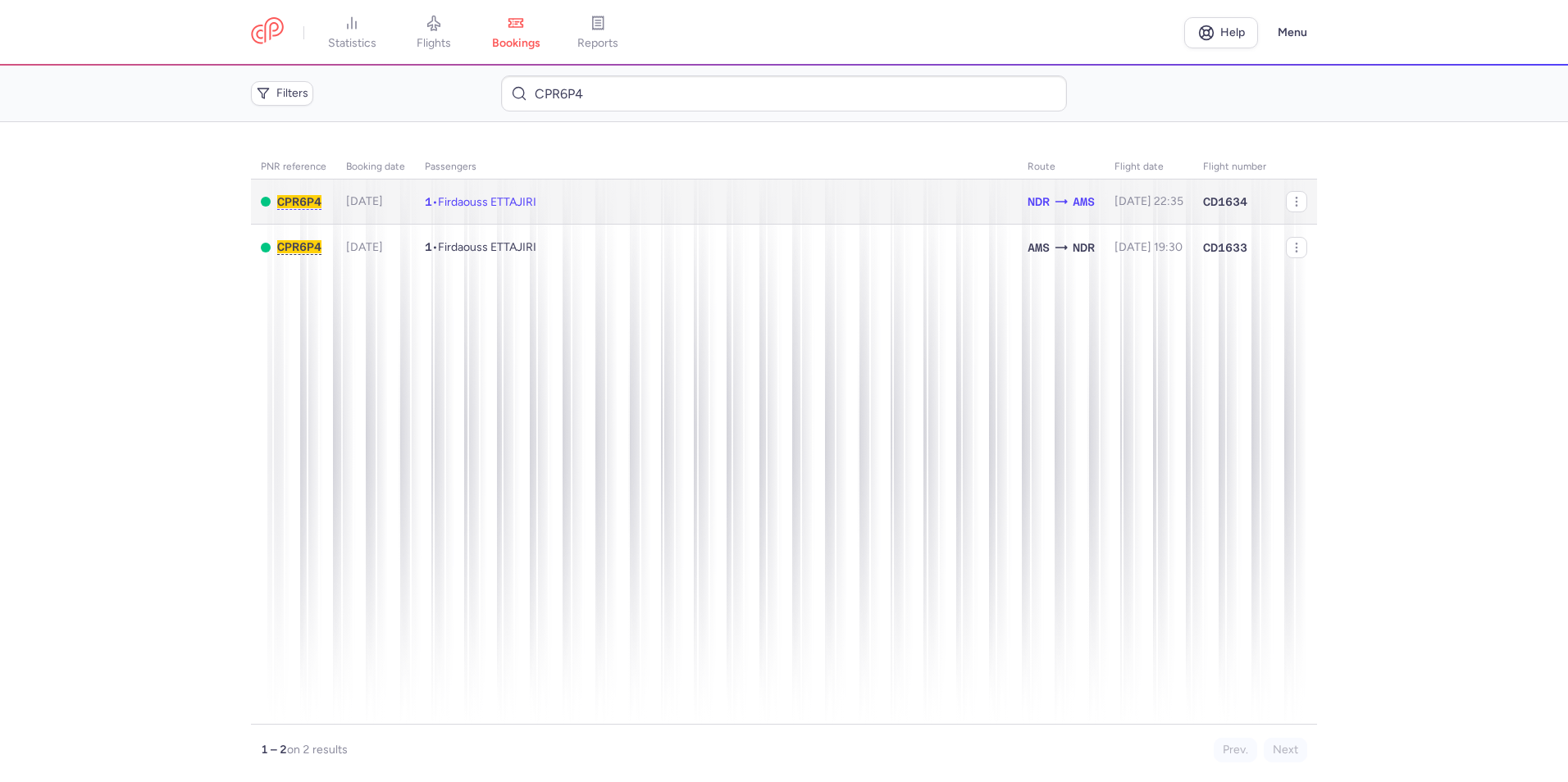 click on "1  •  Firdaouss ETTAJIRI" 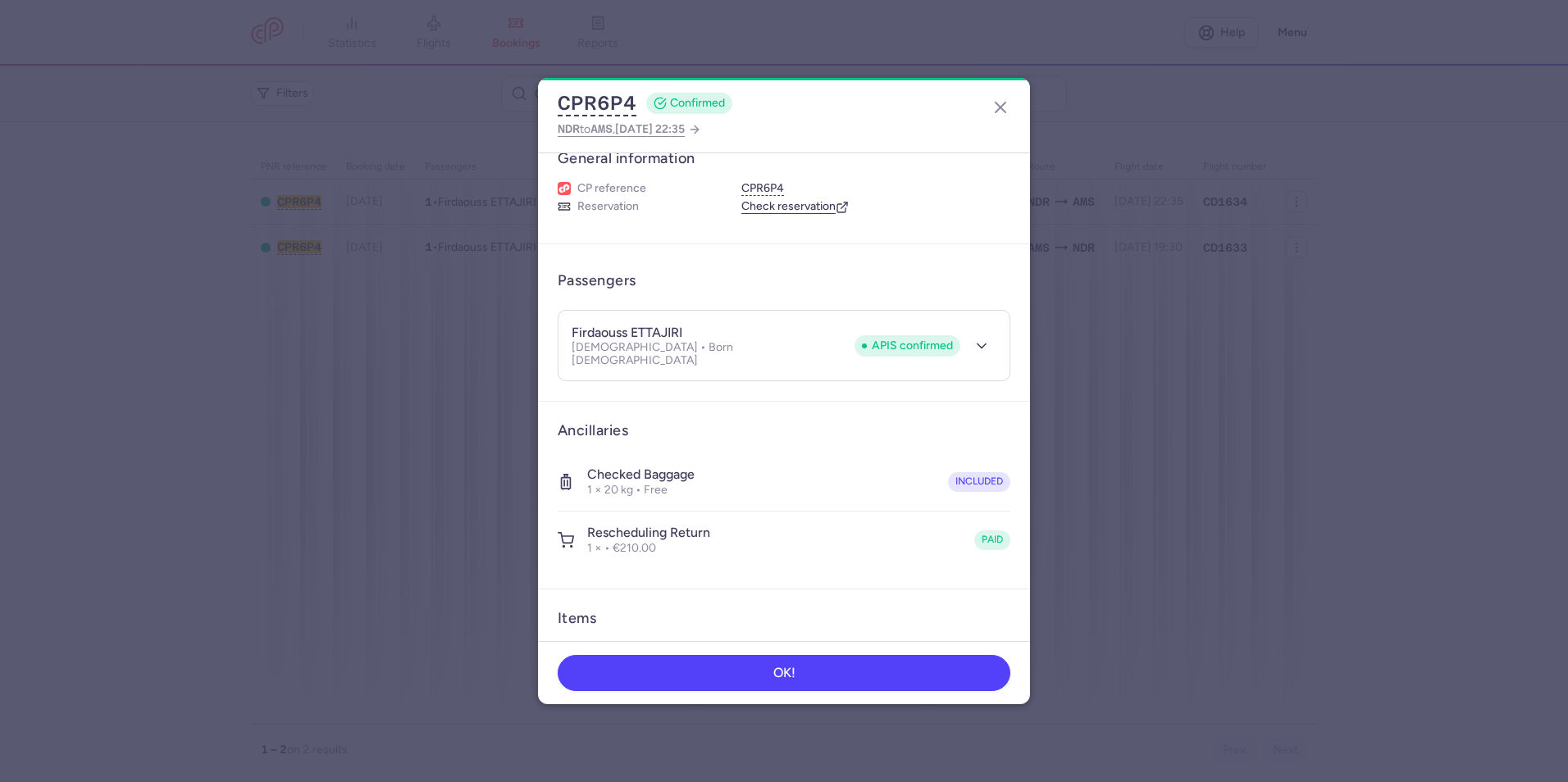 scroll, scrollTop: 0, scrollLeft: 0, axis: both 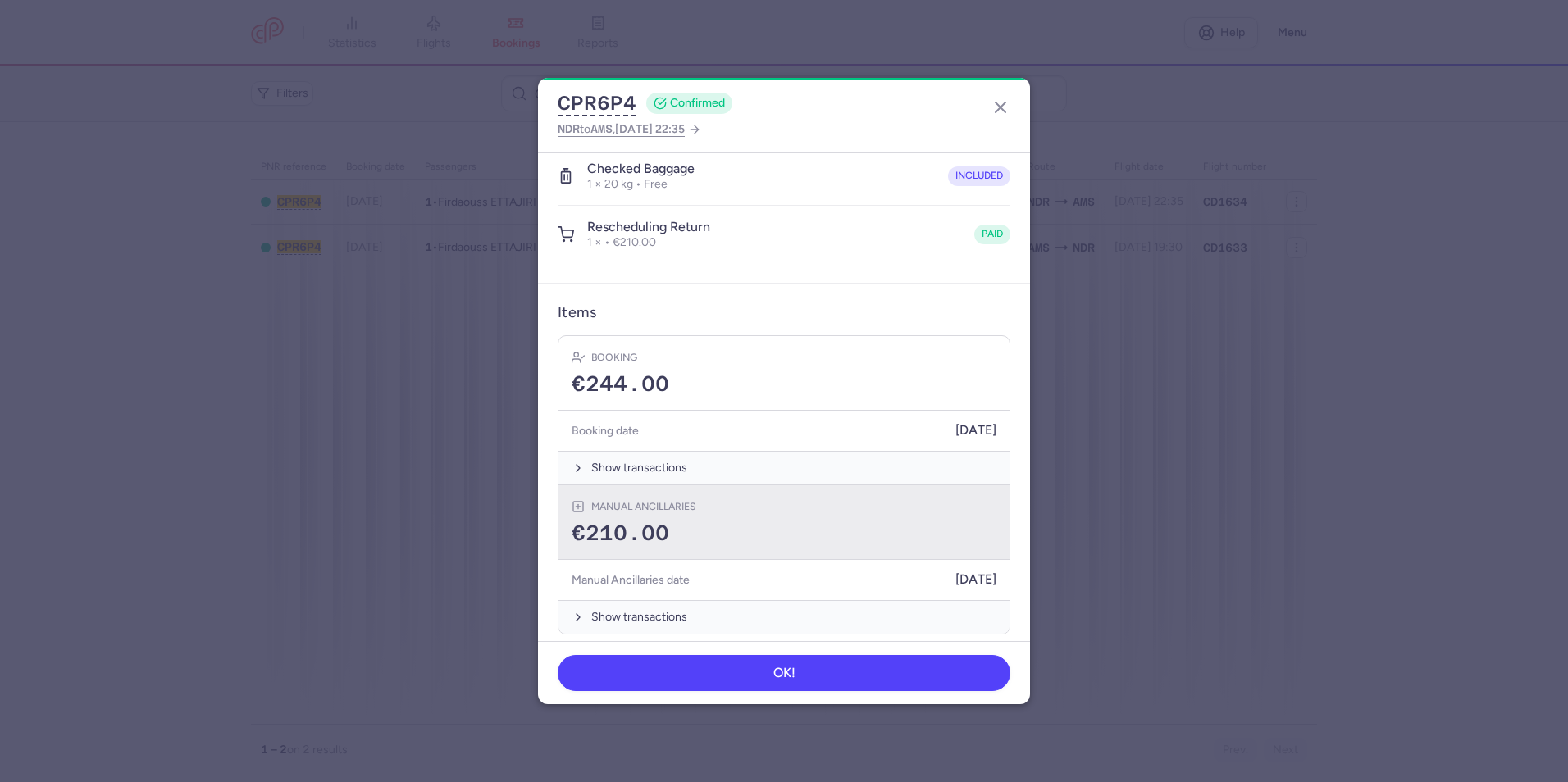 click on "Manual Ancillaries €210.00" at bounding box center [784, 522] 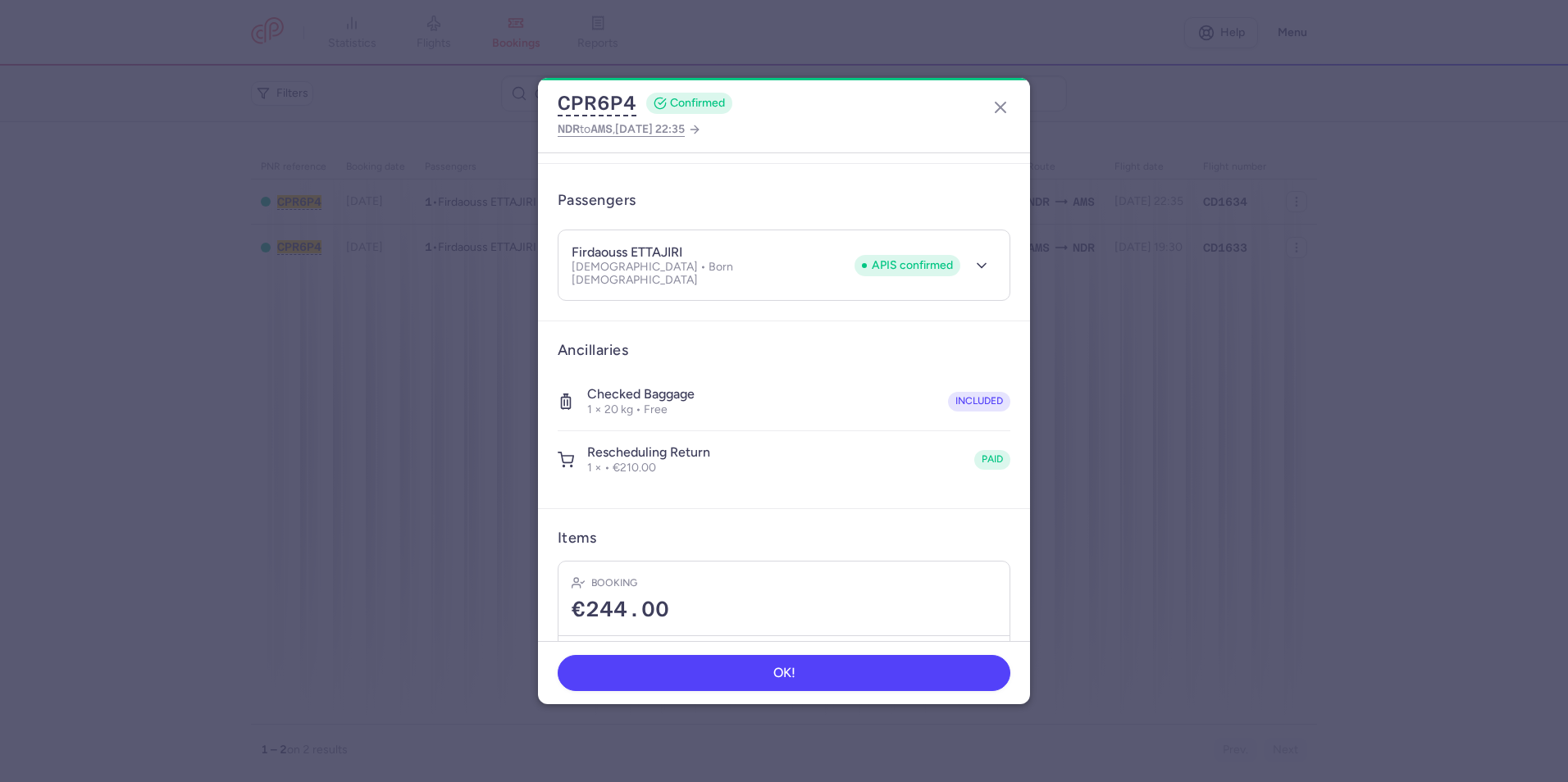 scroll, scrollTop: 0, scrollLeft: 0, axis: both 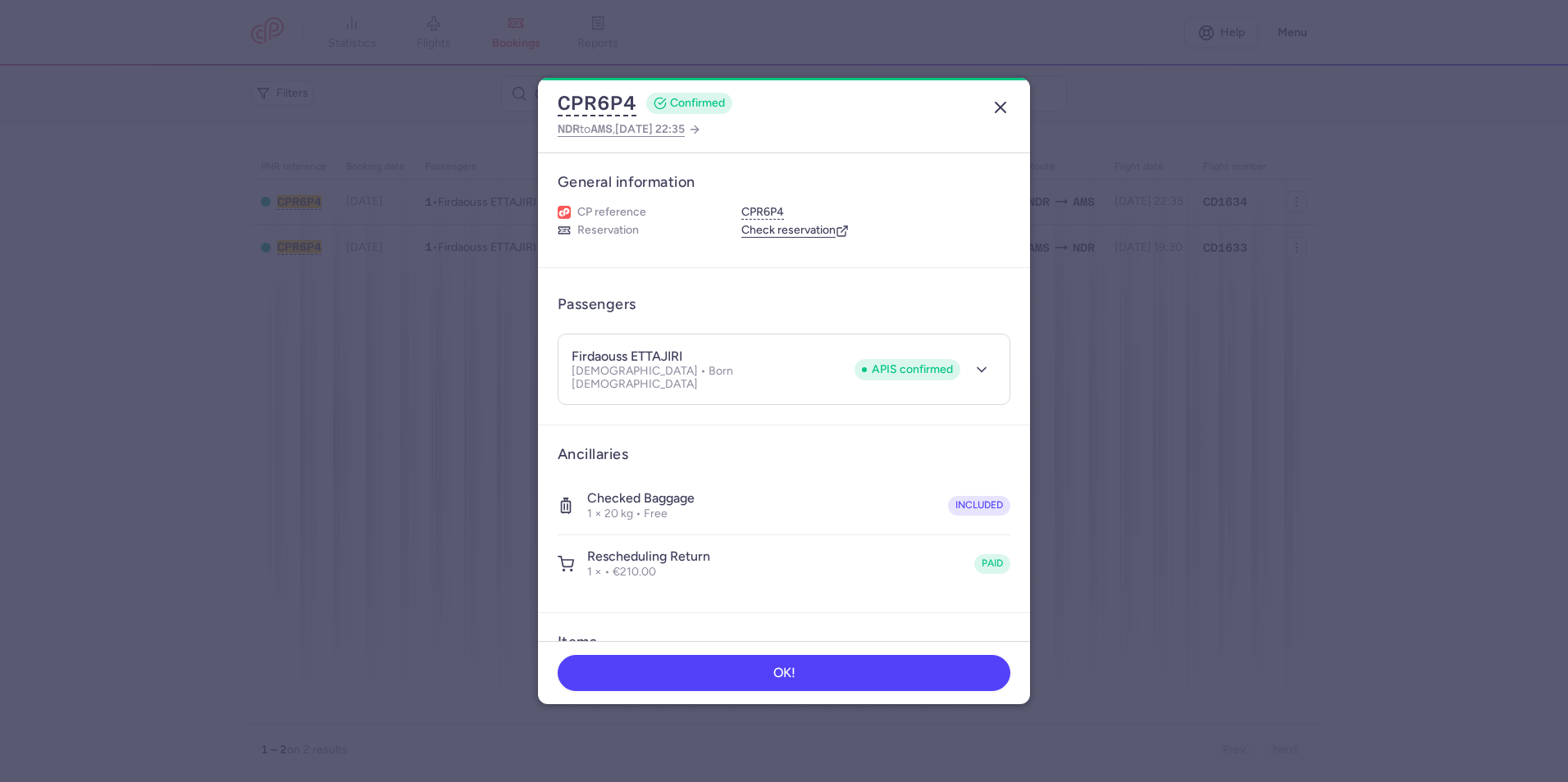 click 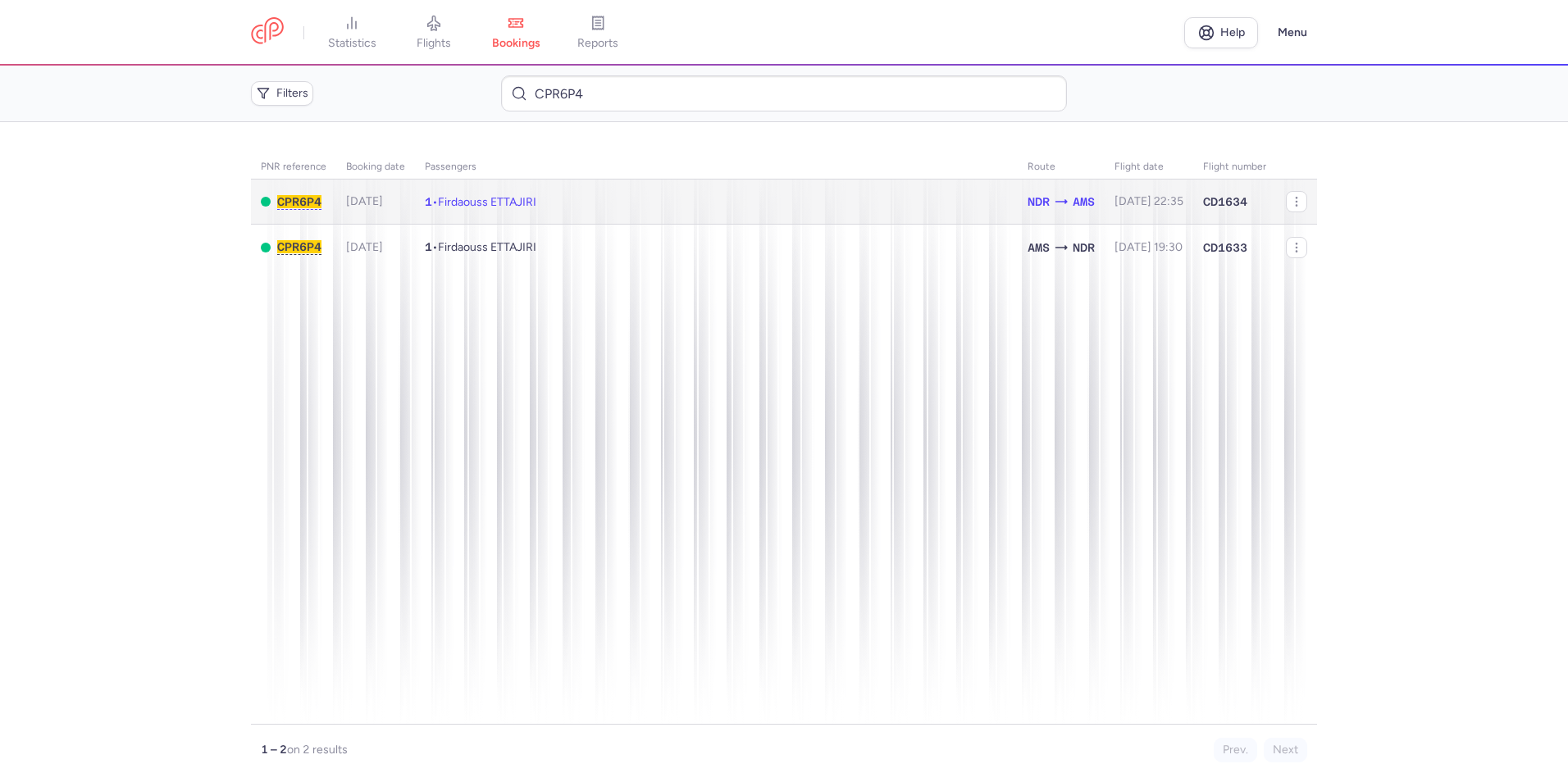 click on "1  •  Firdaouss ETTAJIRI" 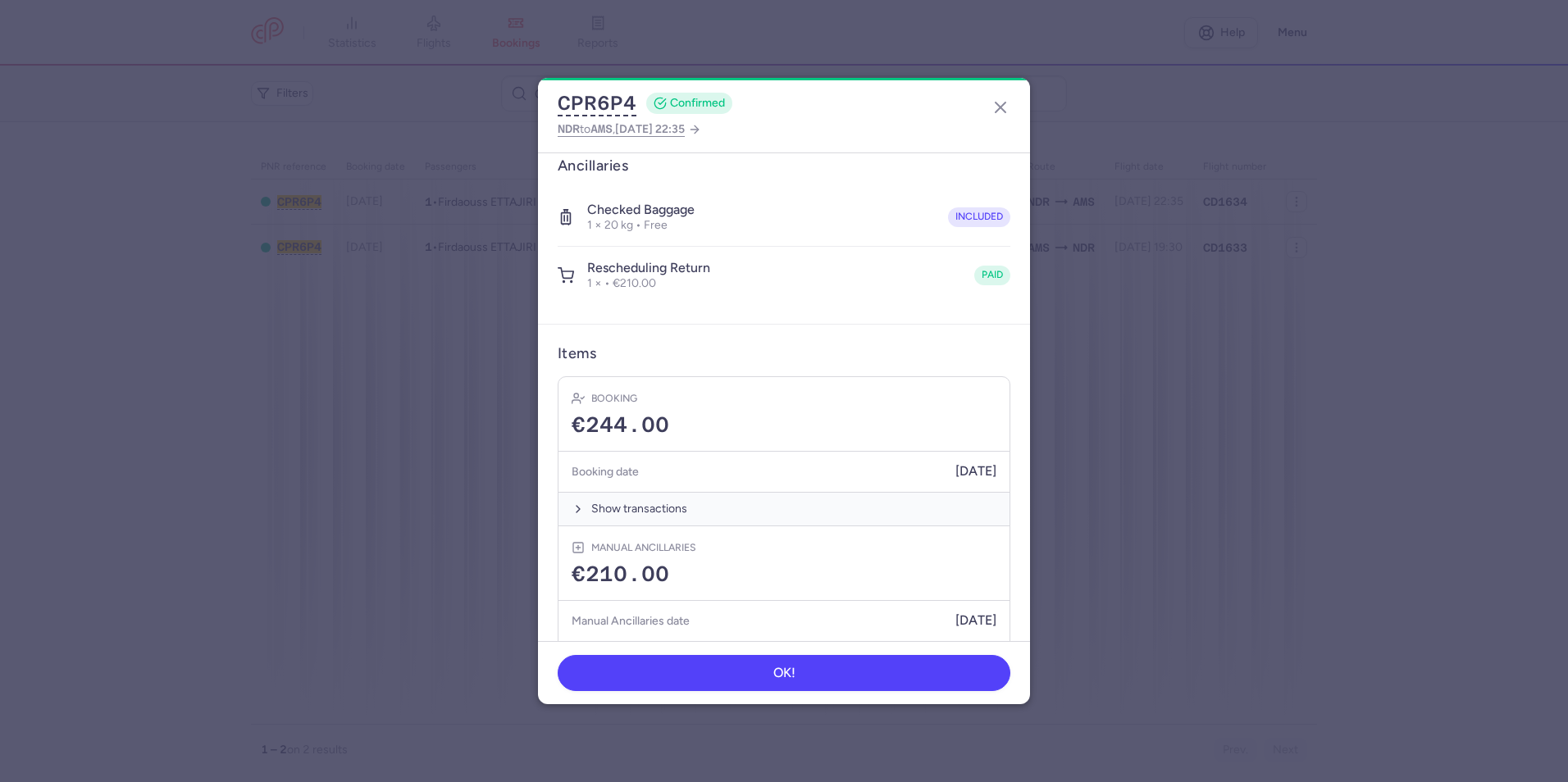 scroll, scrollTop: 330, scrollLeft: 0, axis: vertical 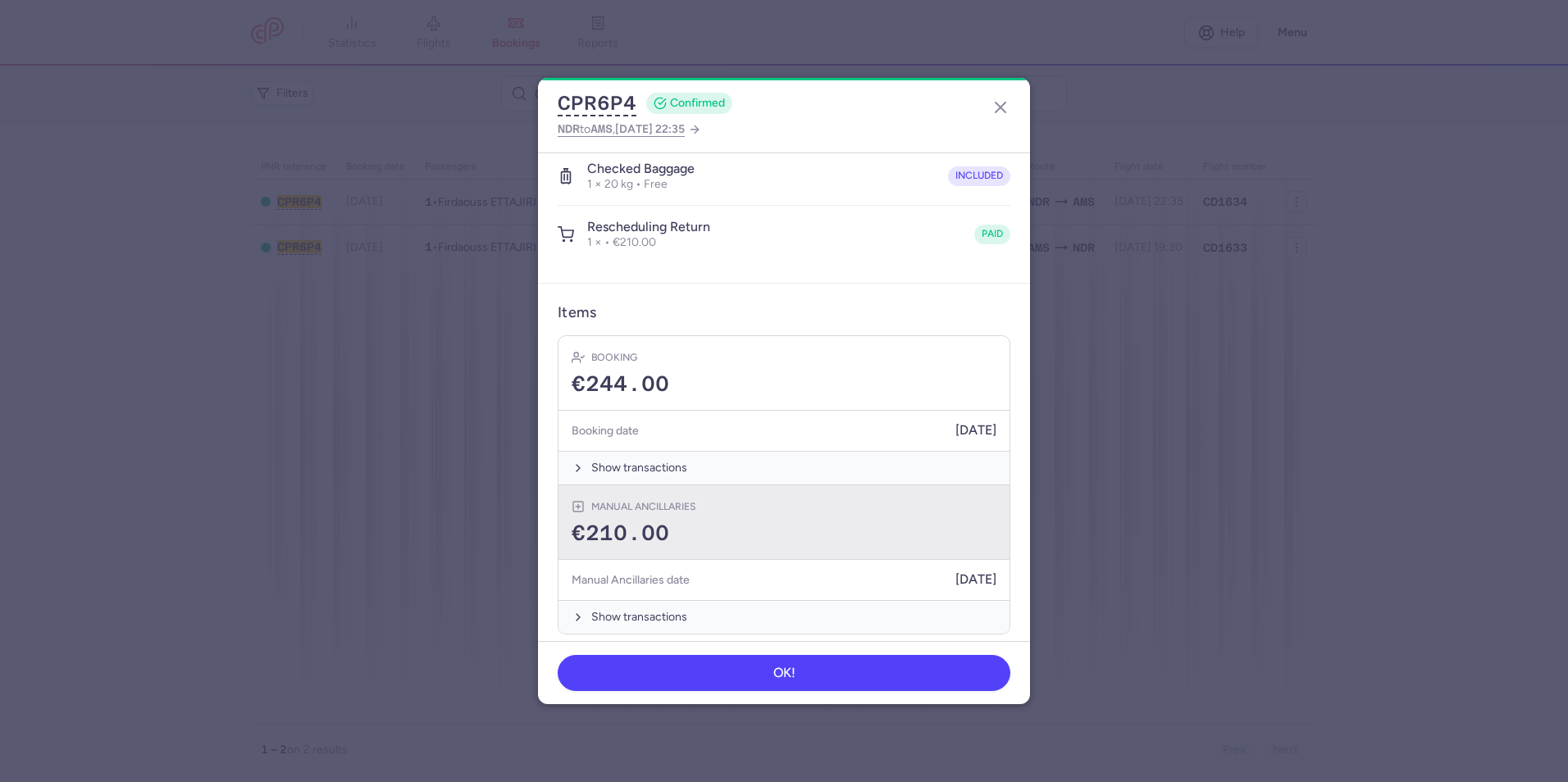 click on "€210.00" at bounding box center (784, 534) 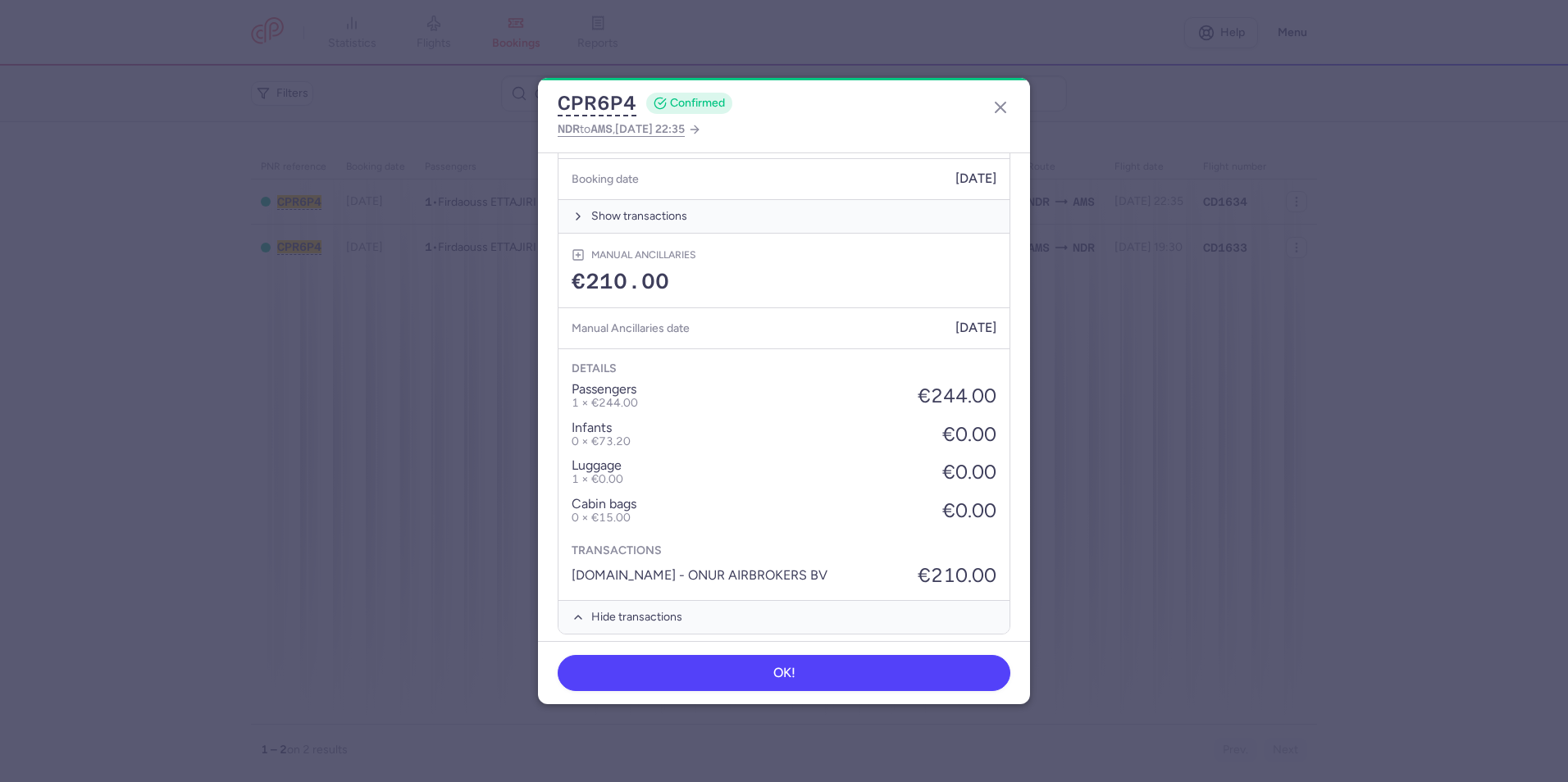 scroll, scrollTop: 0, scrollLeft: 0, axis: both 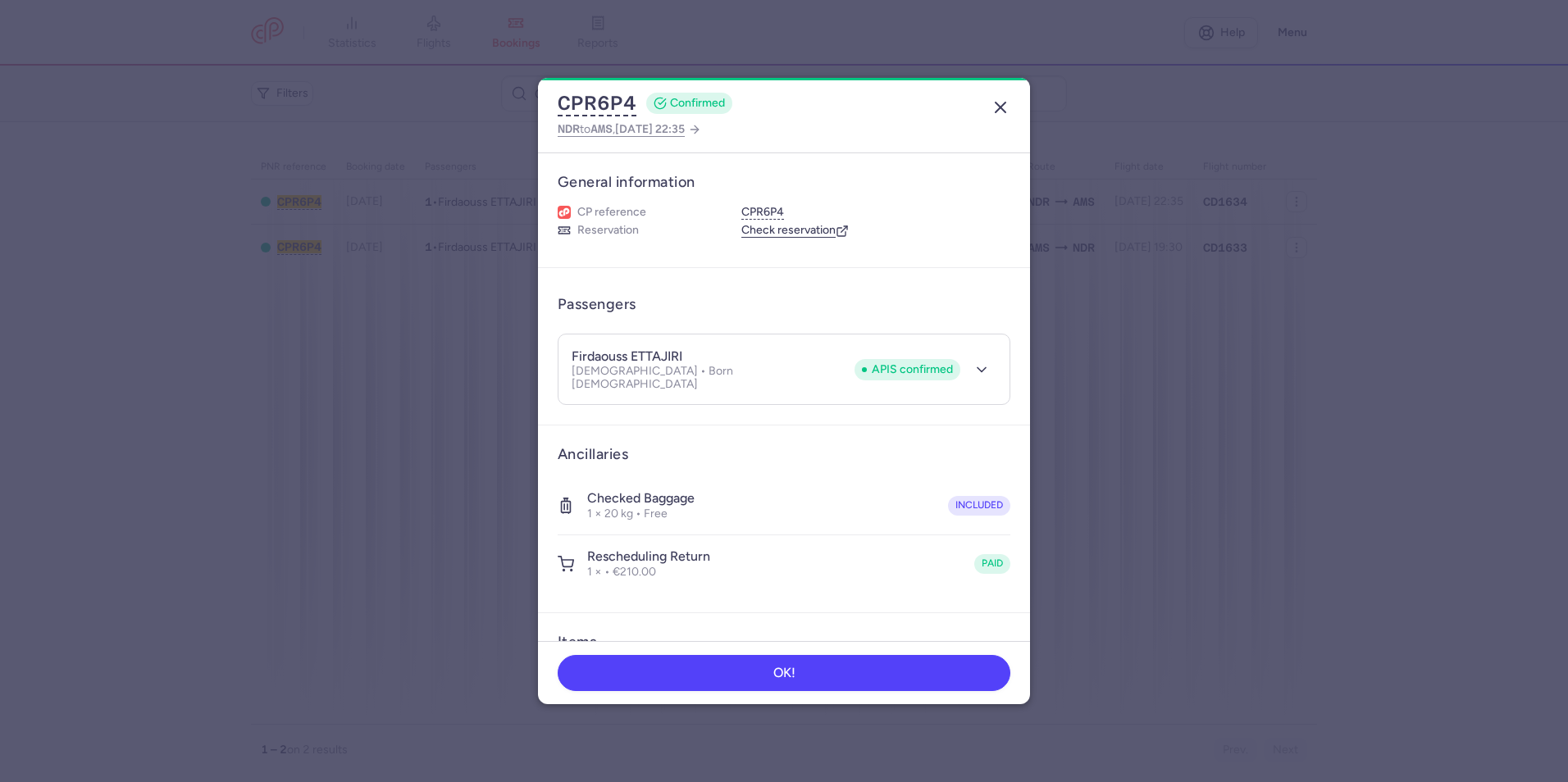 click 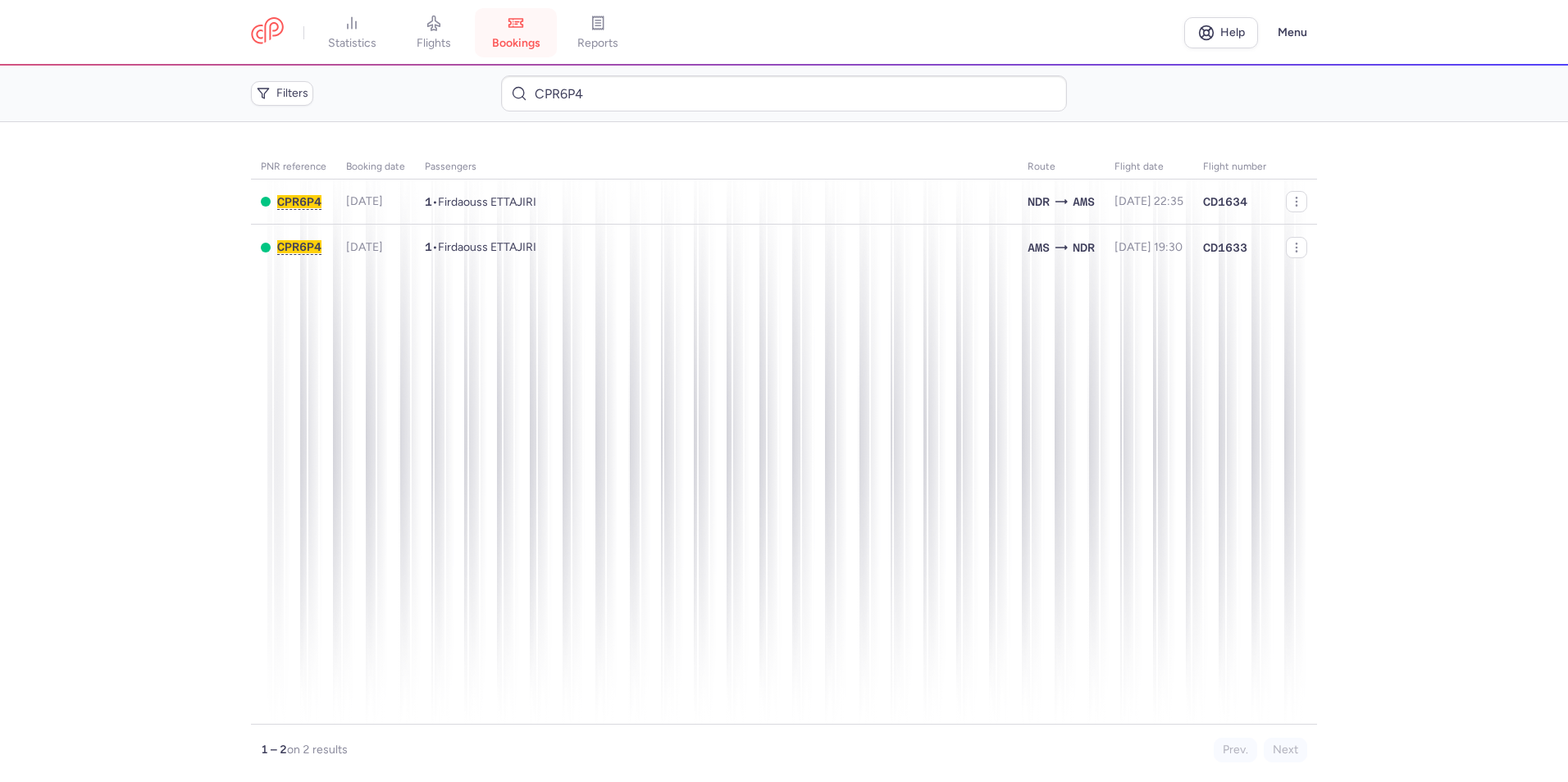 click on "bookings" at bounding box center (516, 43) 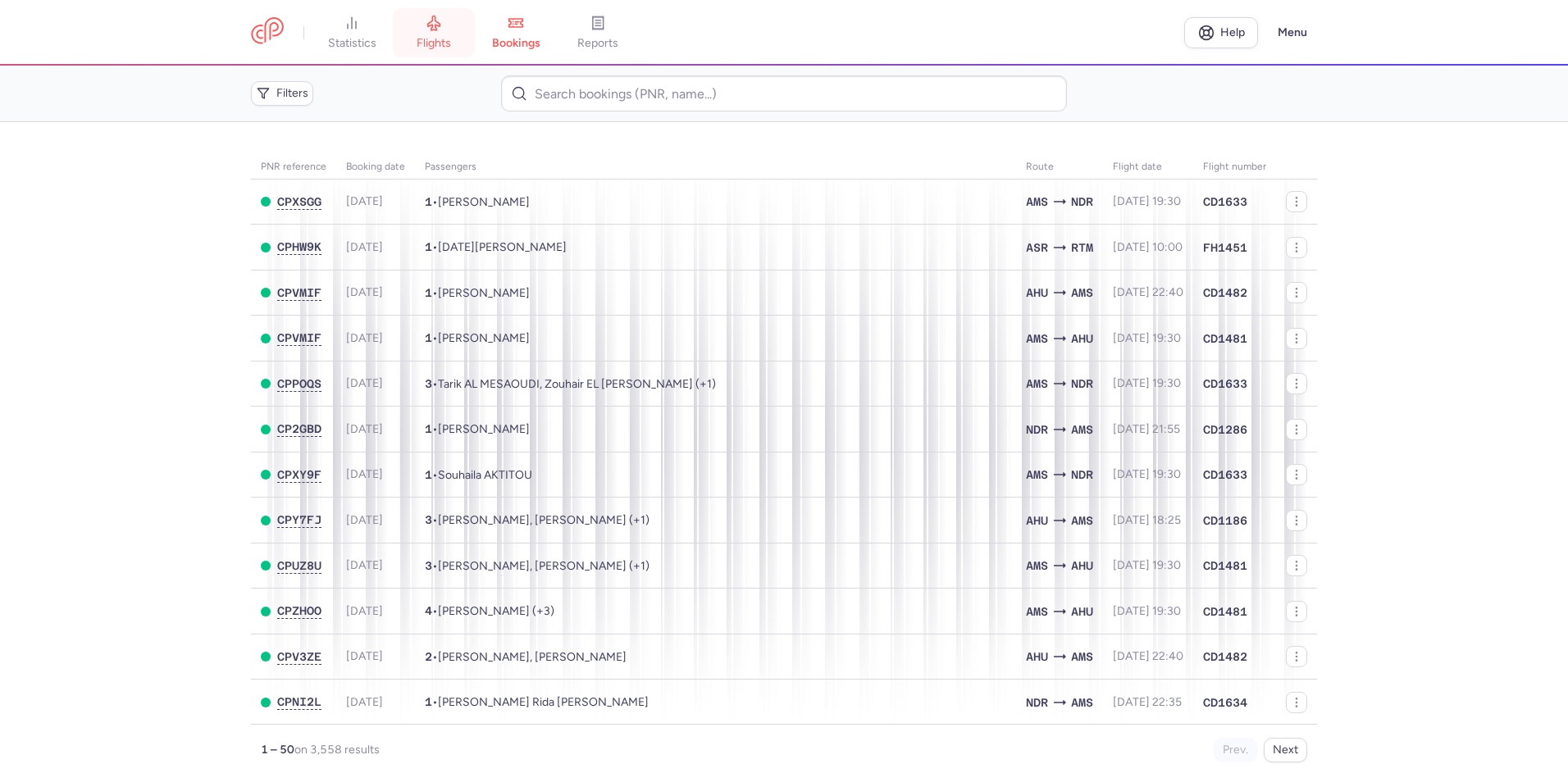 click on "flights" at bounding box center [434, 33] 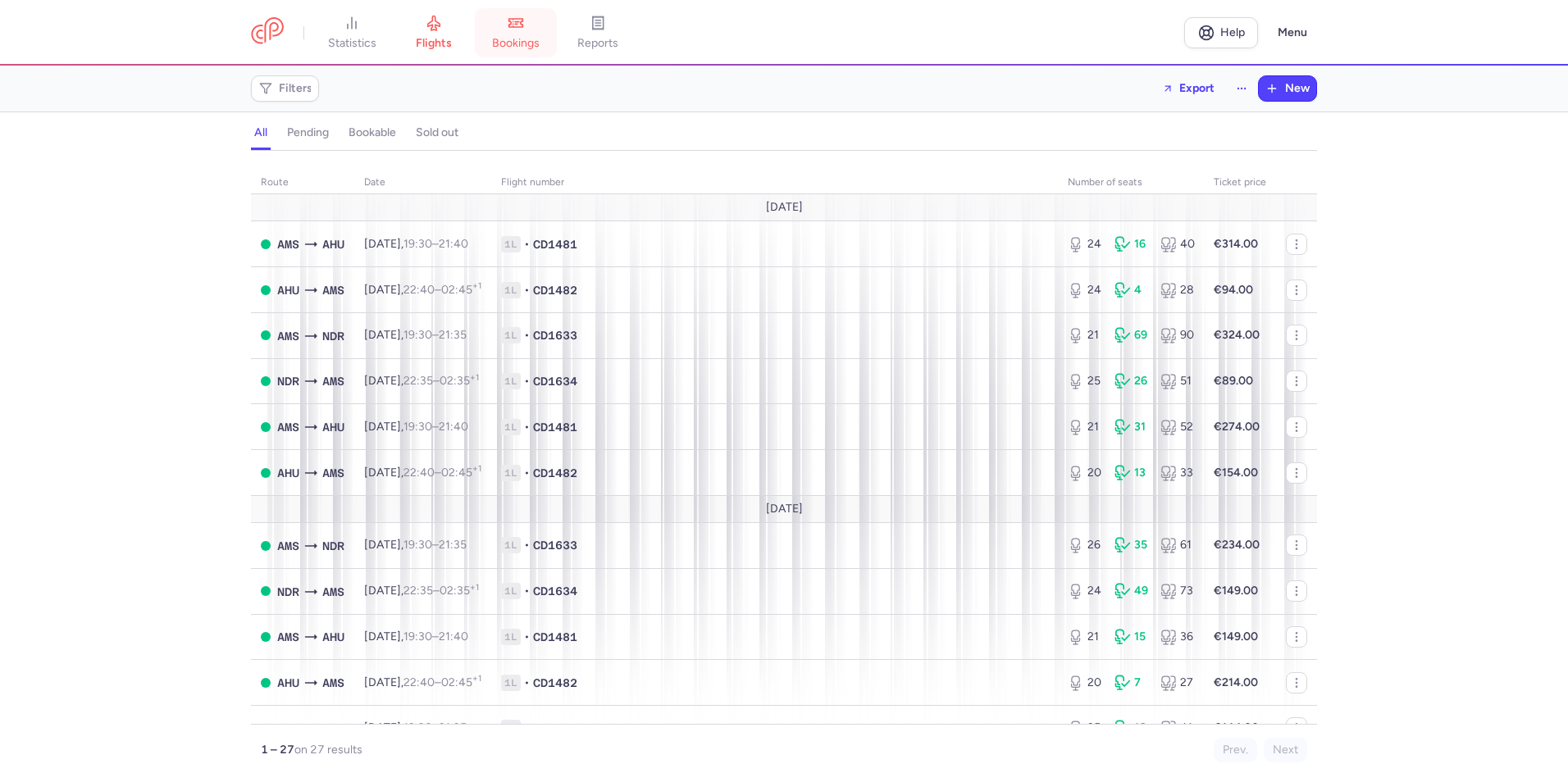 click 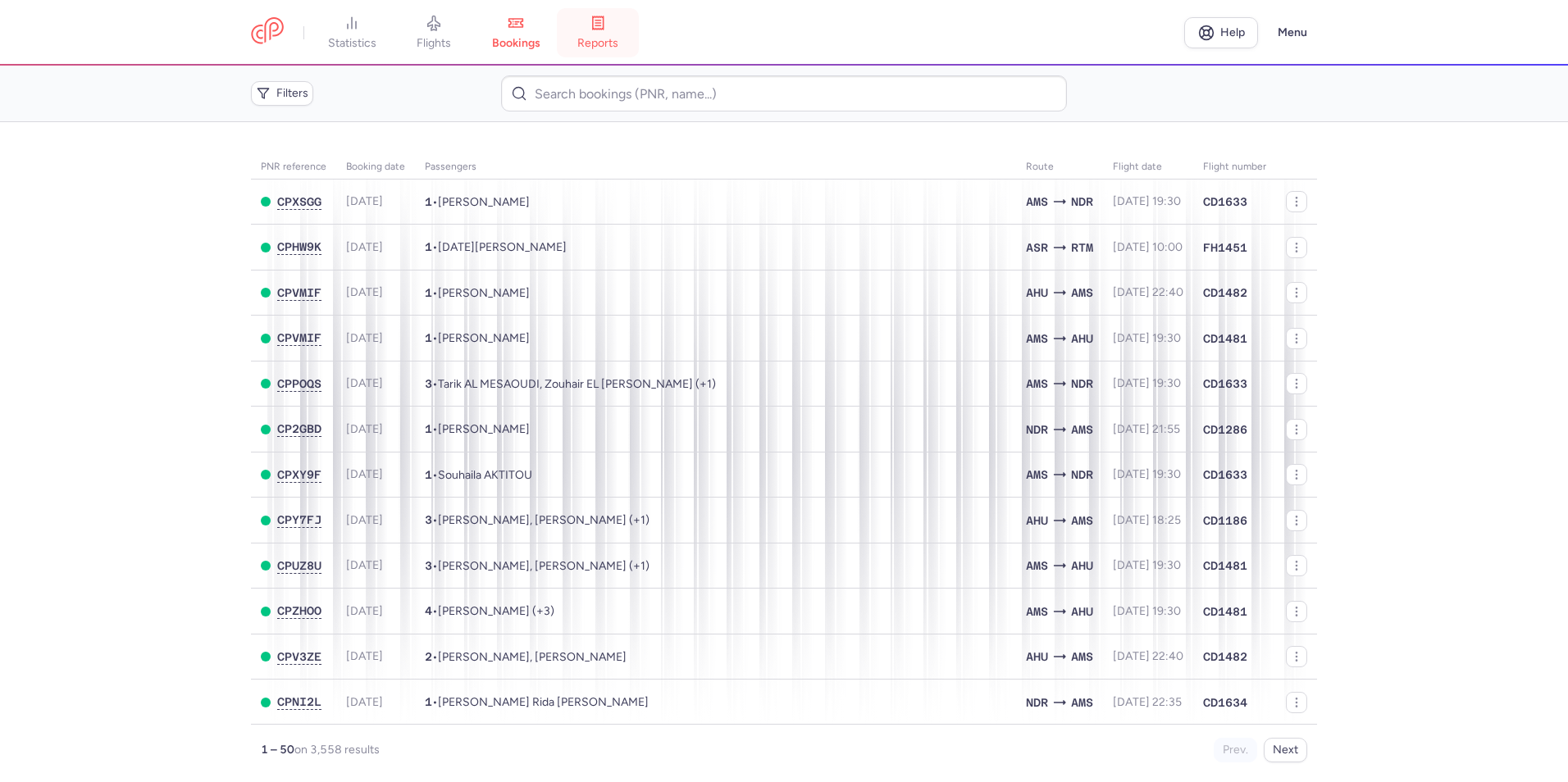 click on "reports" at bounding box center (598, 43) 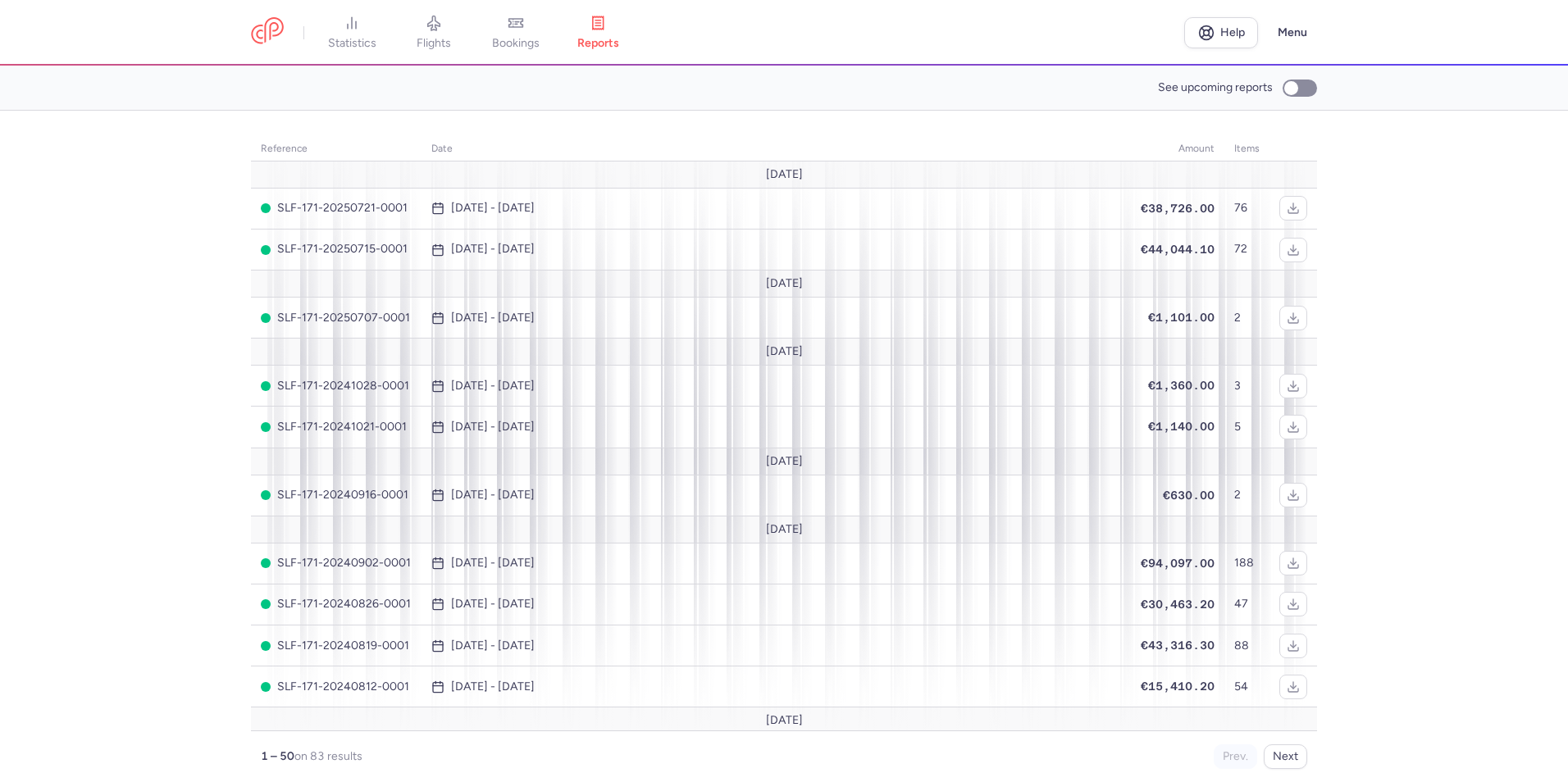 click on "bookings" at bounding box center (516, 43) 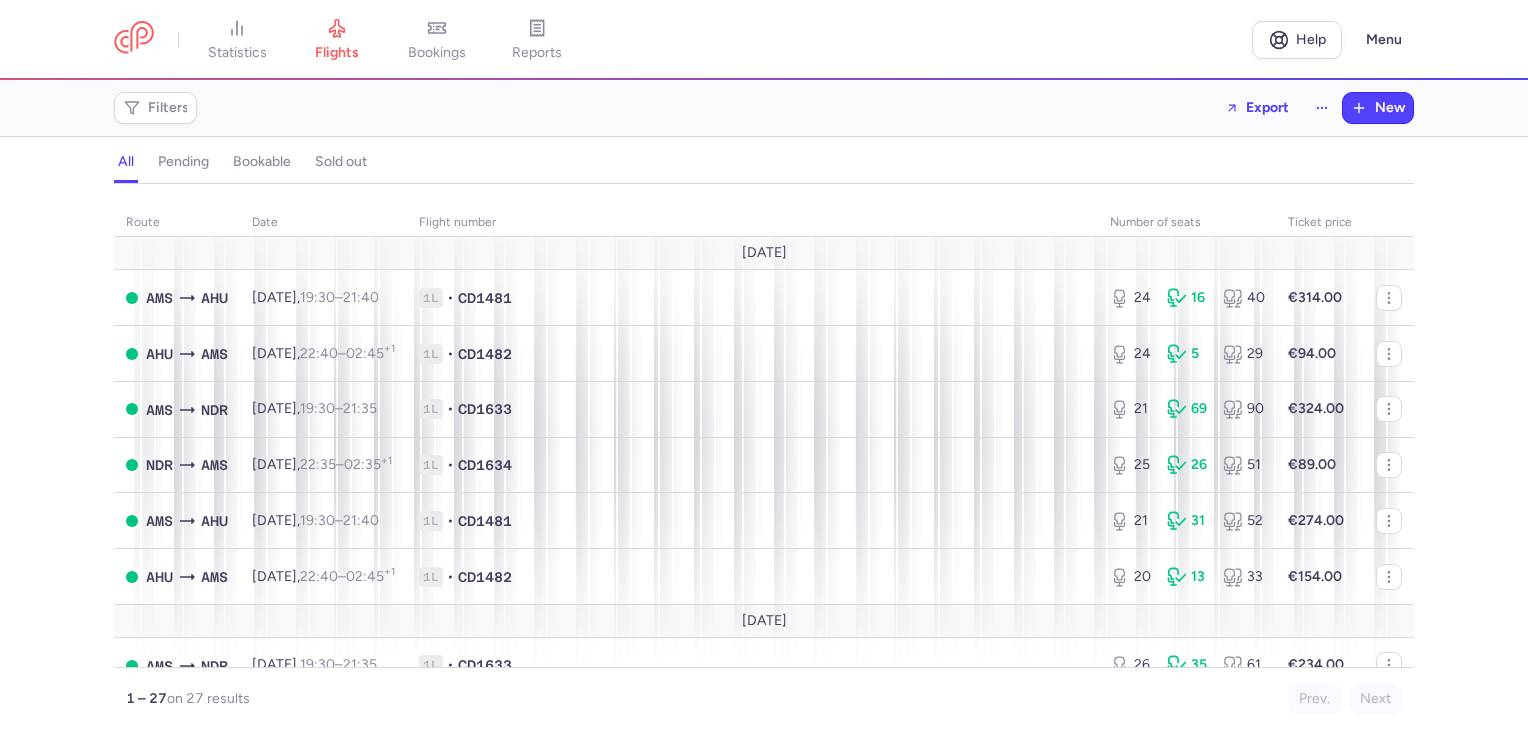 scroll, scrollTop: 0, scrollLeft: 0, axis: both 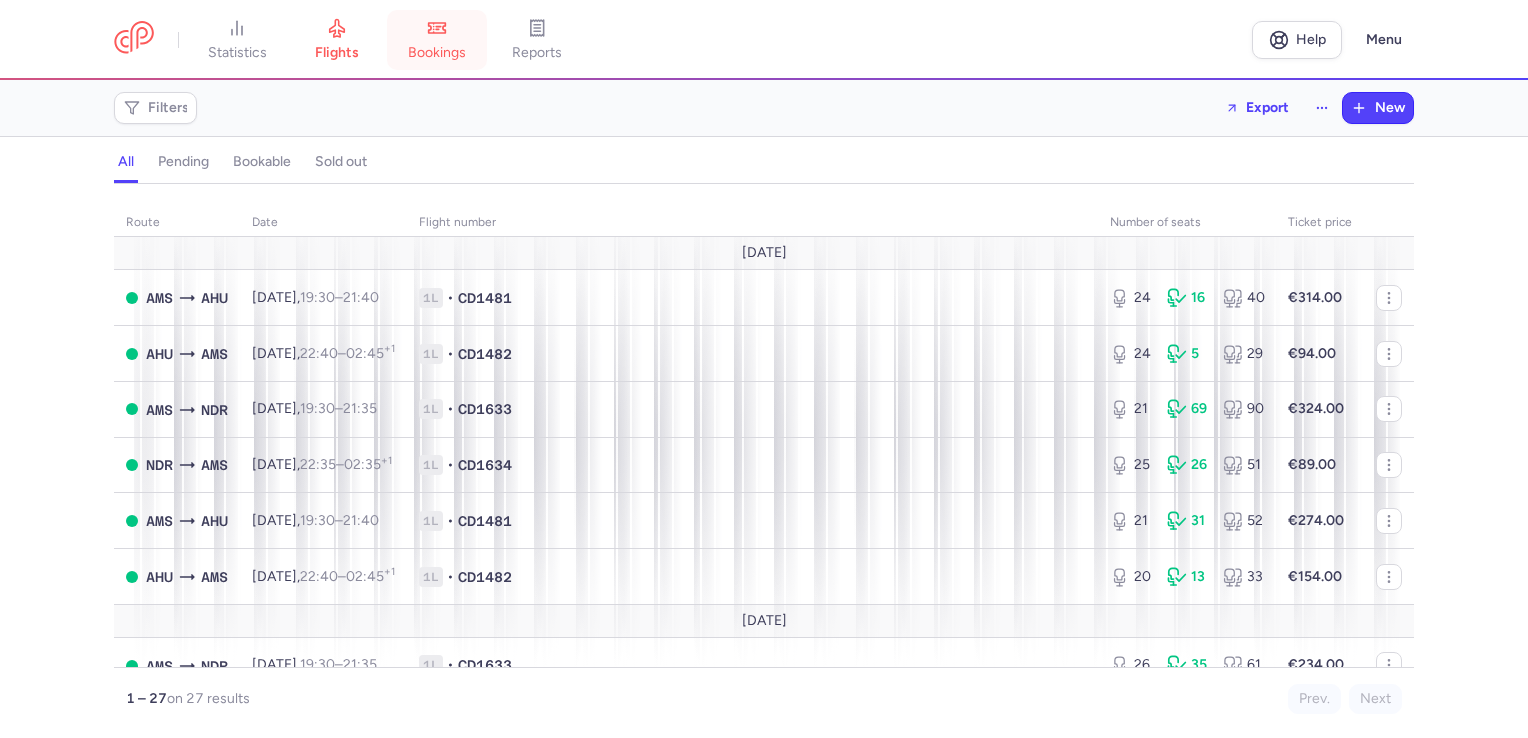 click on "bookings" at bounding box center (437, 53) 